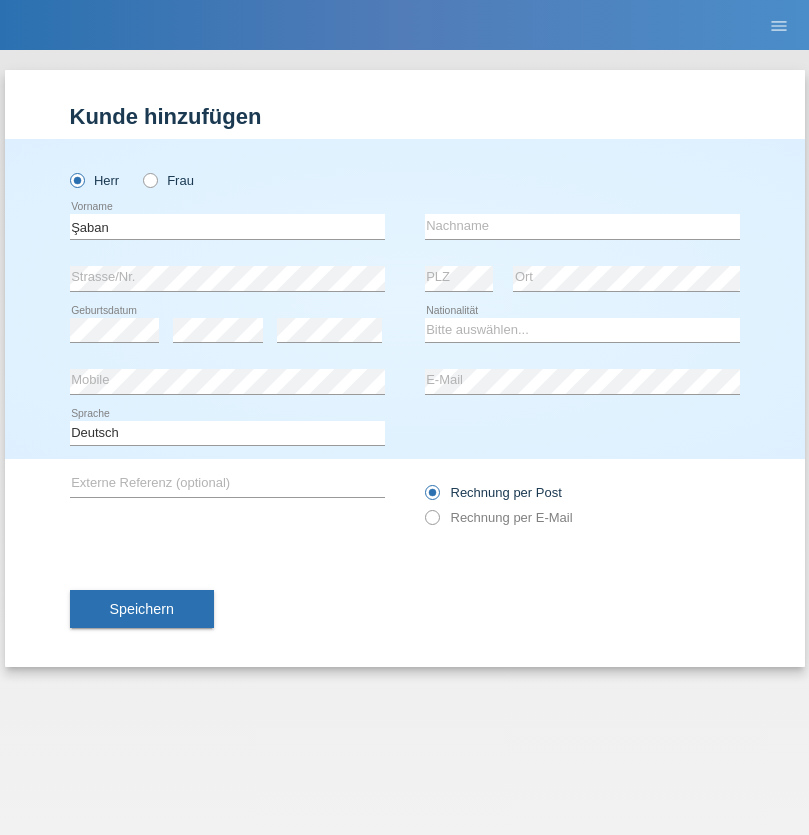 scroll, scrollTop: 0, scrollLeft: 0, axis: both 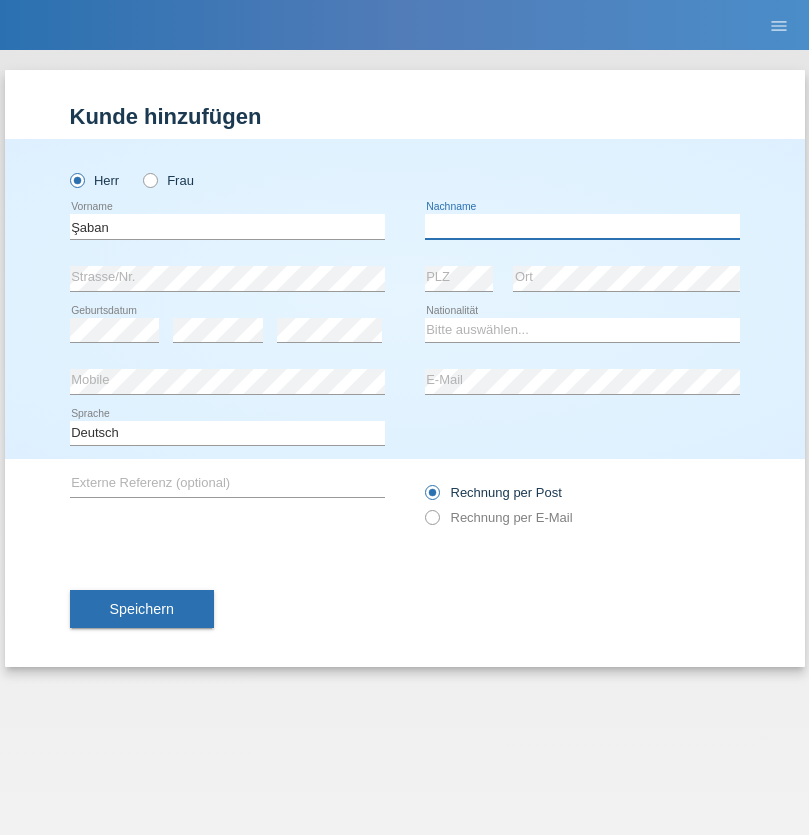 click at bounding box center [582, 226] 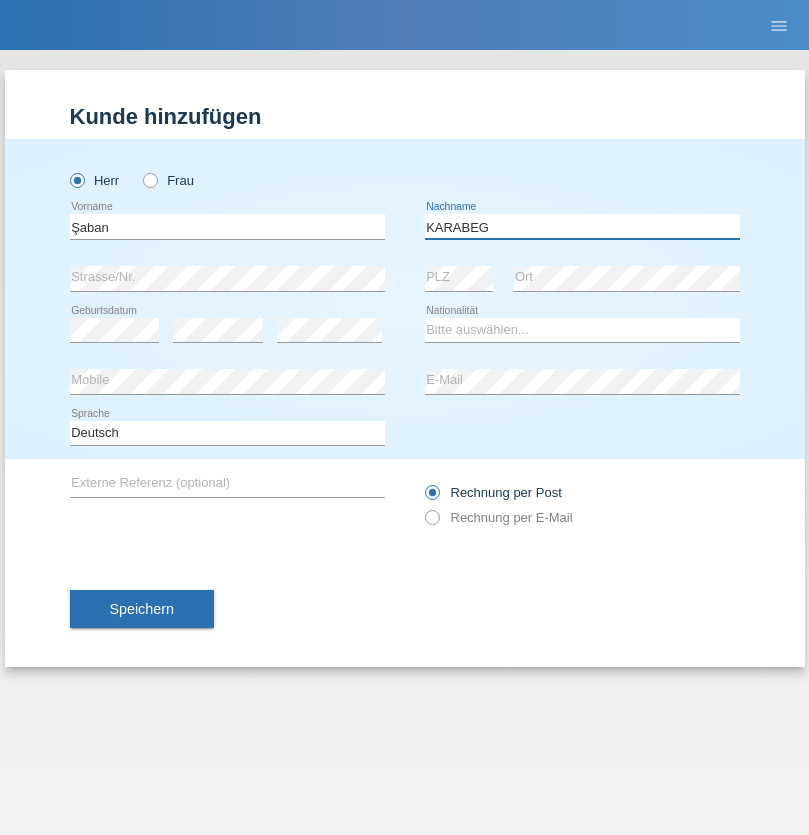type on "KARABEG" 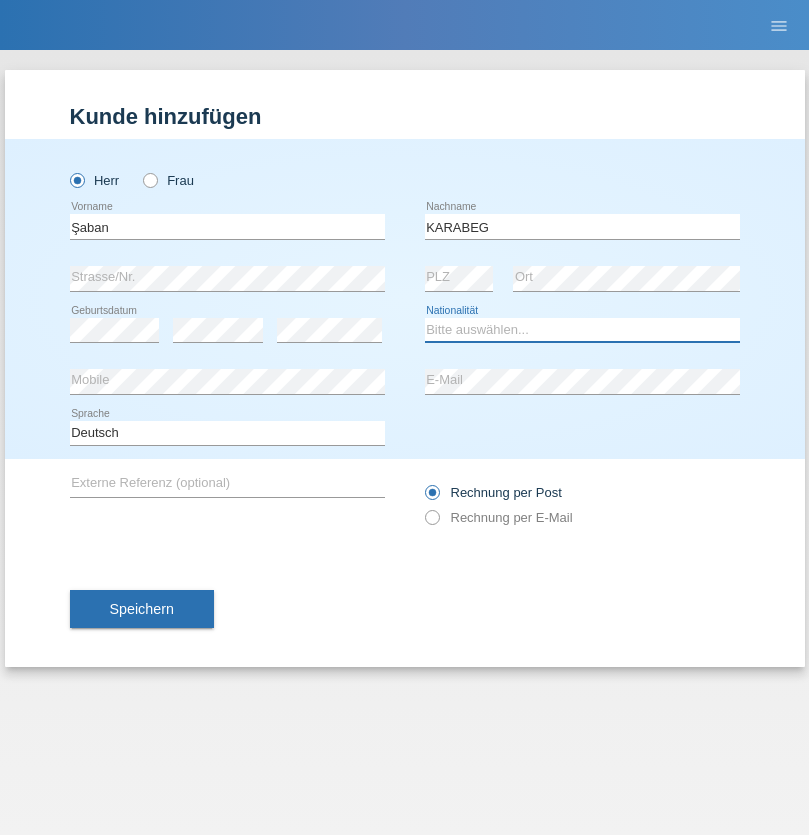 select on "TR" 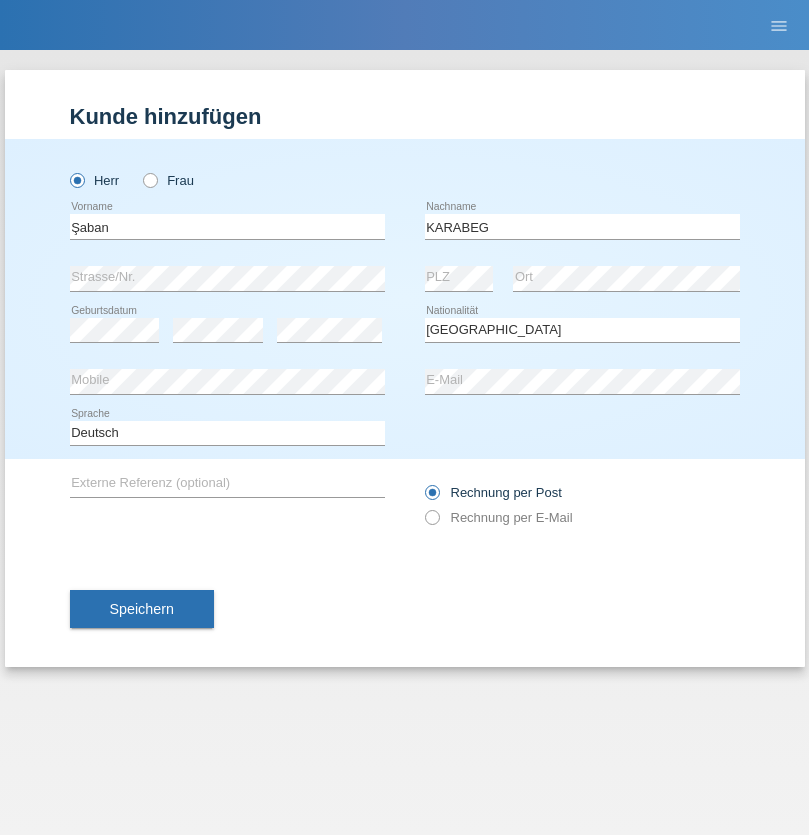 select on "C" 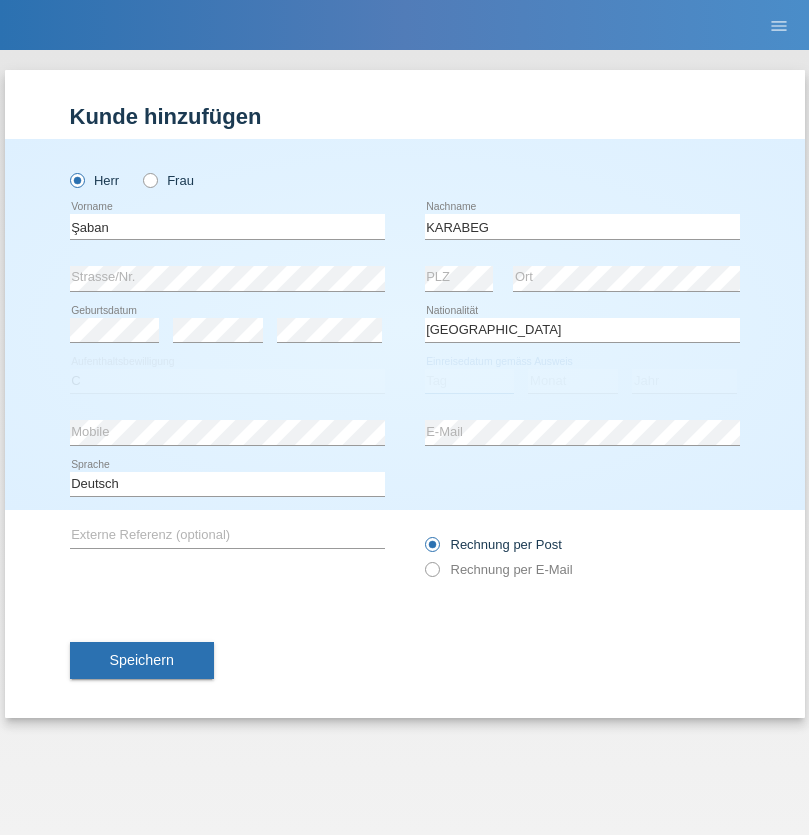 select on "25" 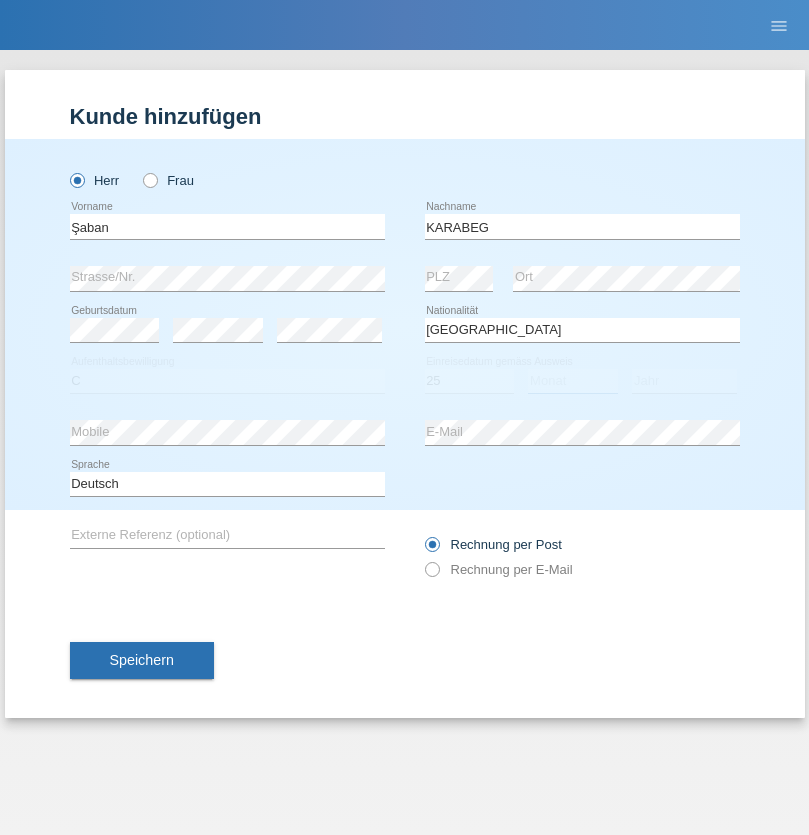 select on "09" 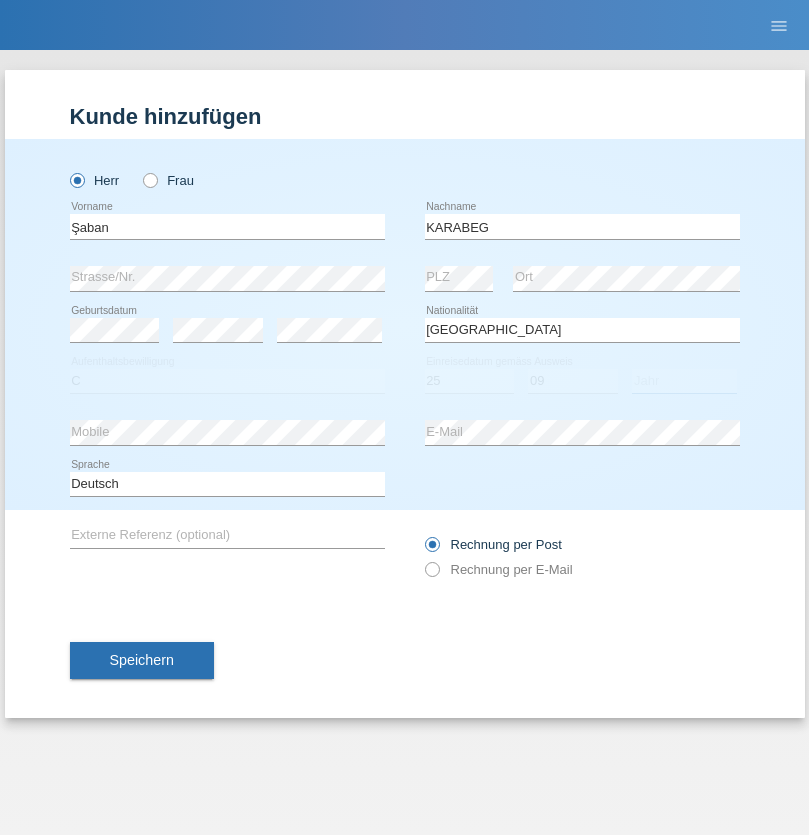 select on "2021" 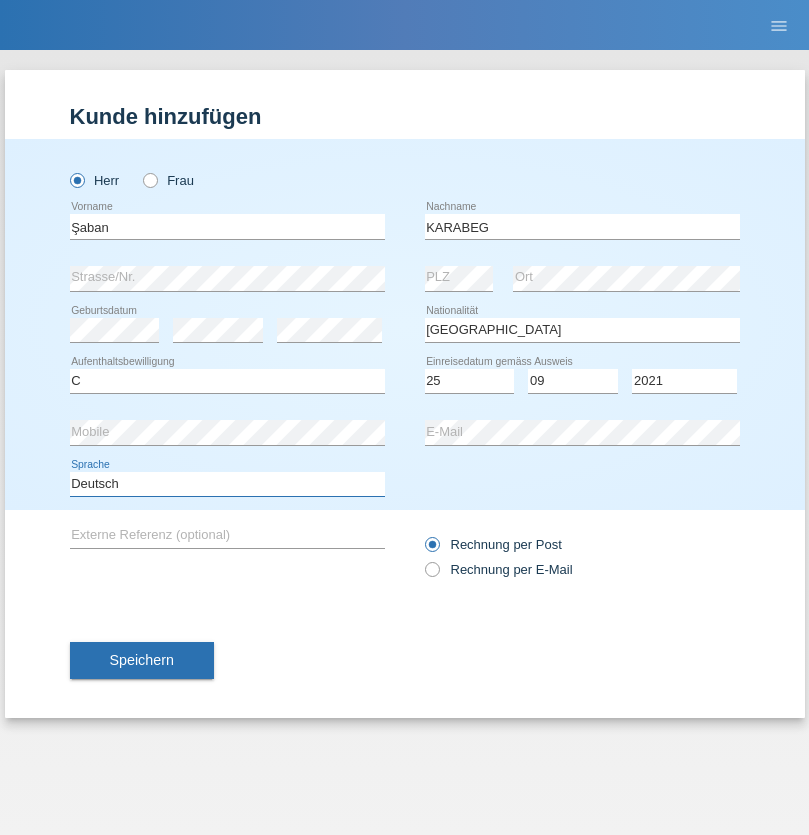 select on "en" 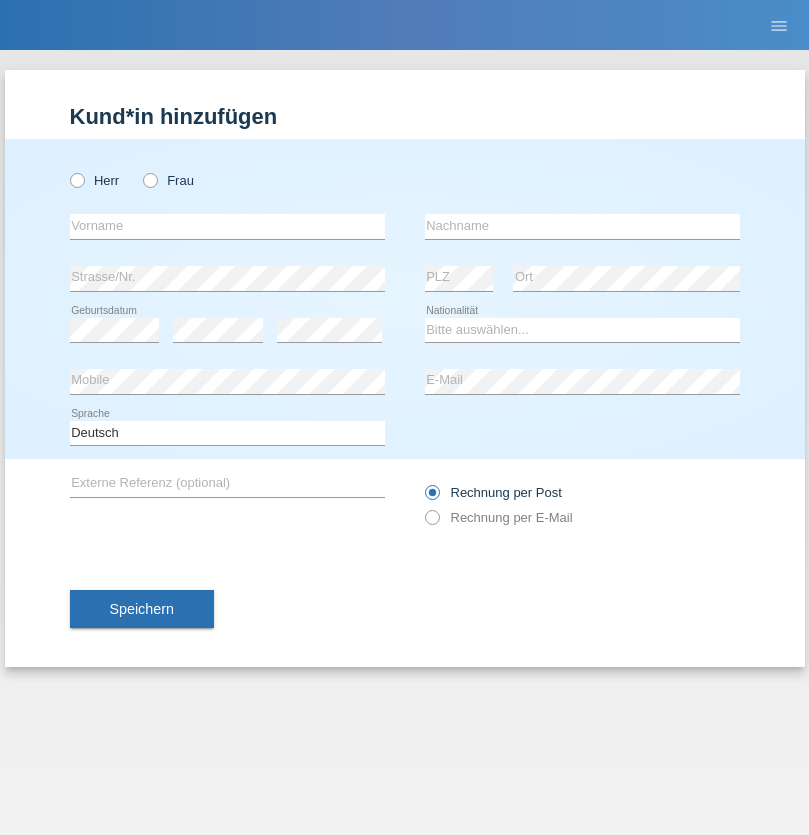 scroll, scrollTop: 0, scrollLeft: 0, axis: both 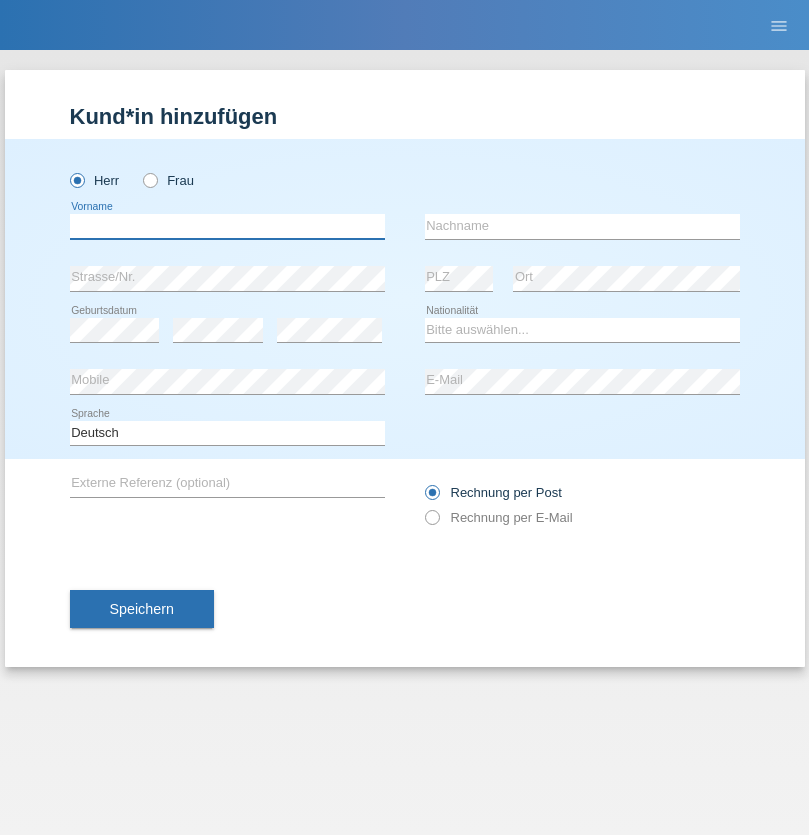 click at bounding box center (227, 226) 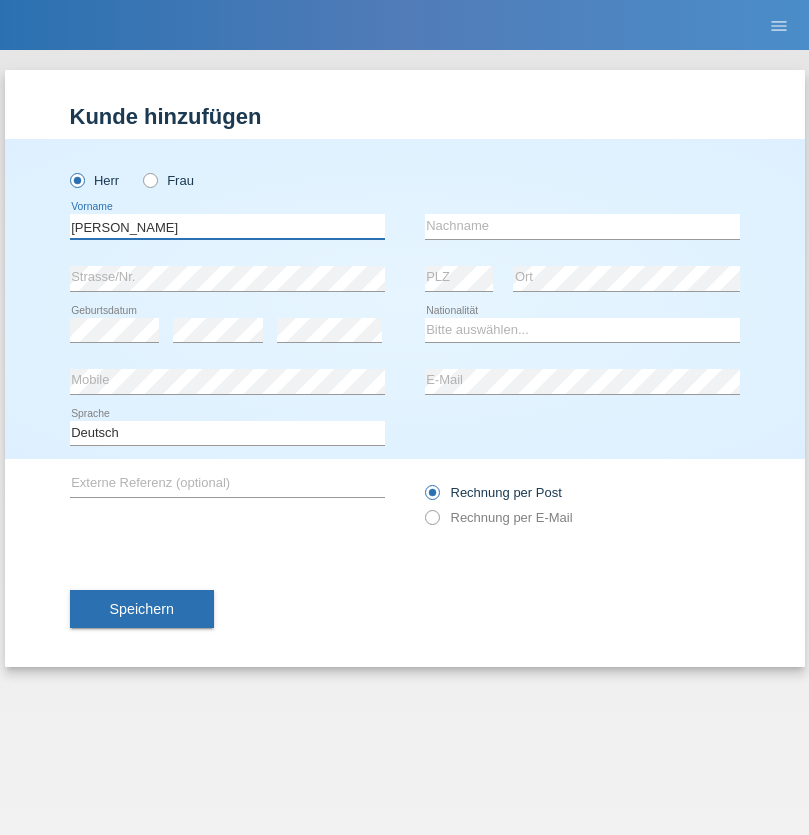 type on "Janior francisco" 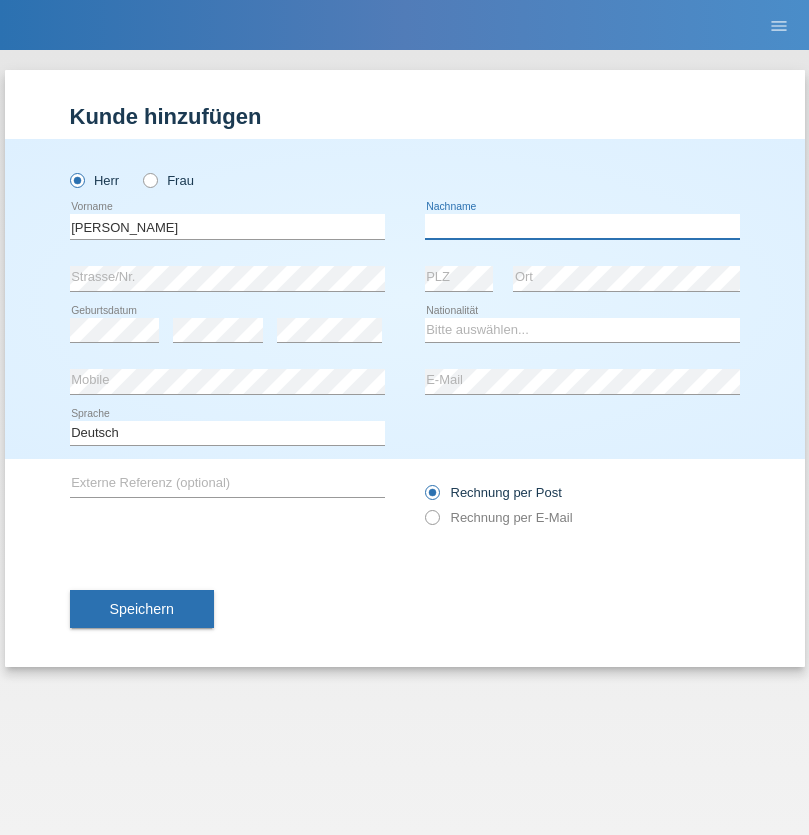 click at bounding box center [582, 226] 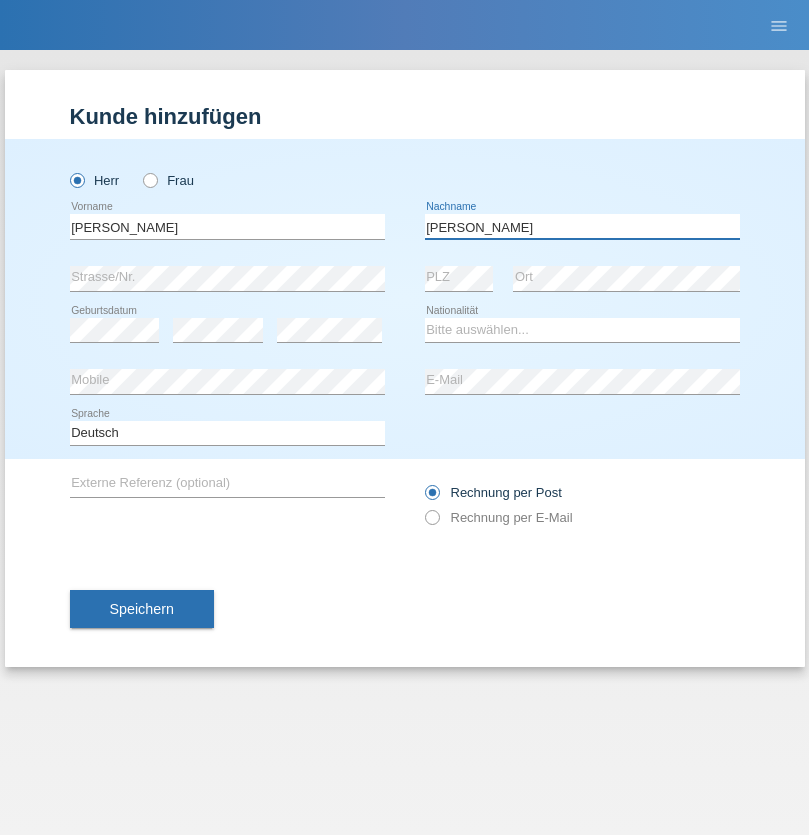 type on "Romero romero" 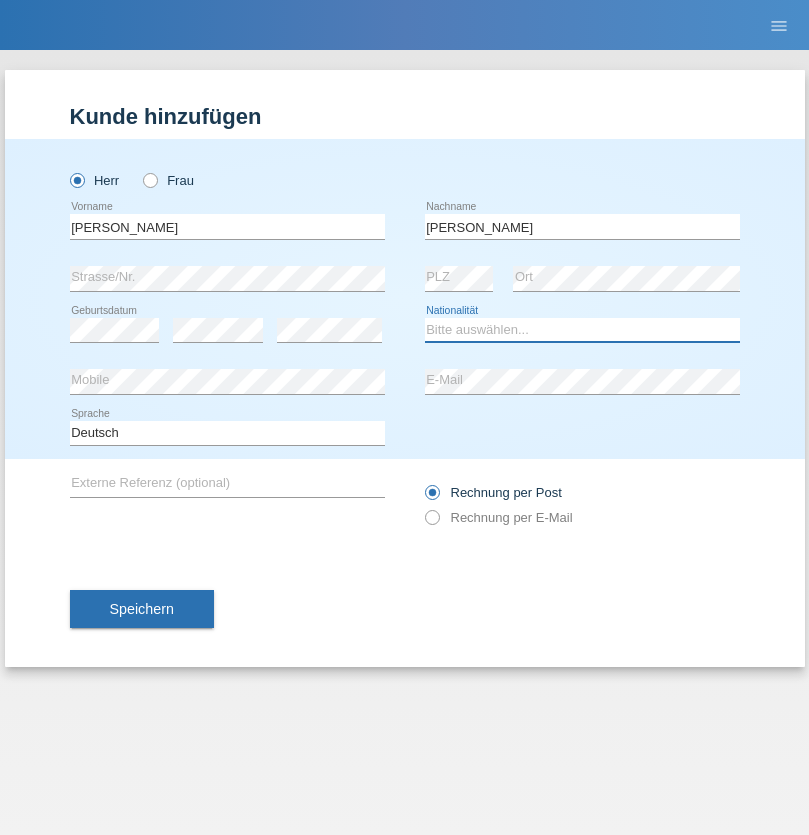 select on "AO" 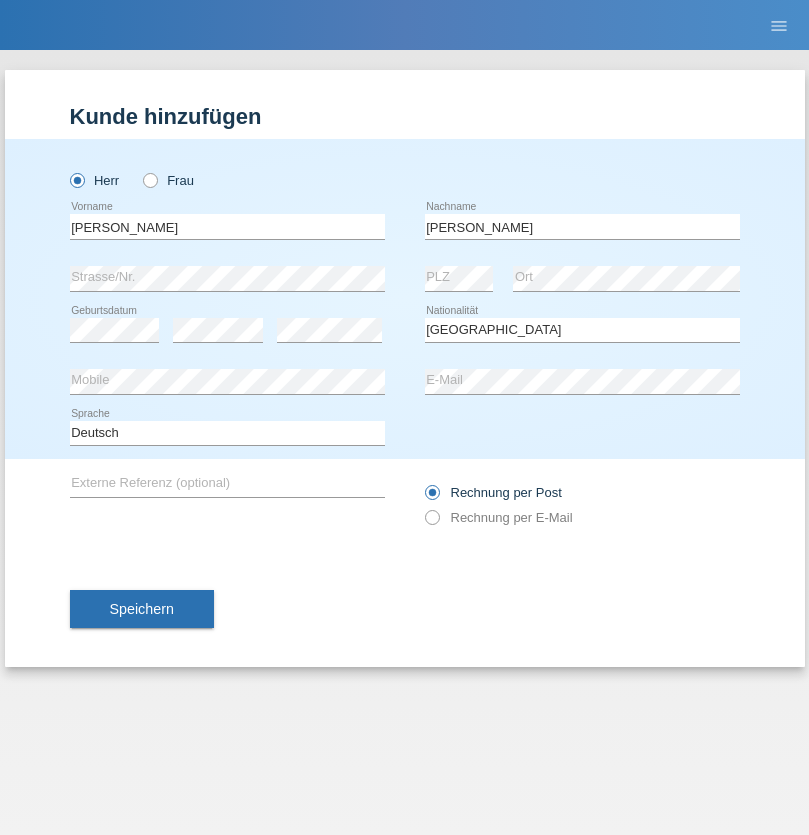 select on "C" 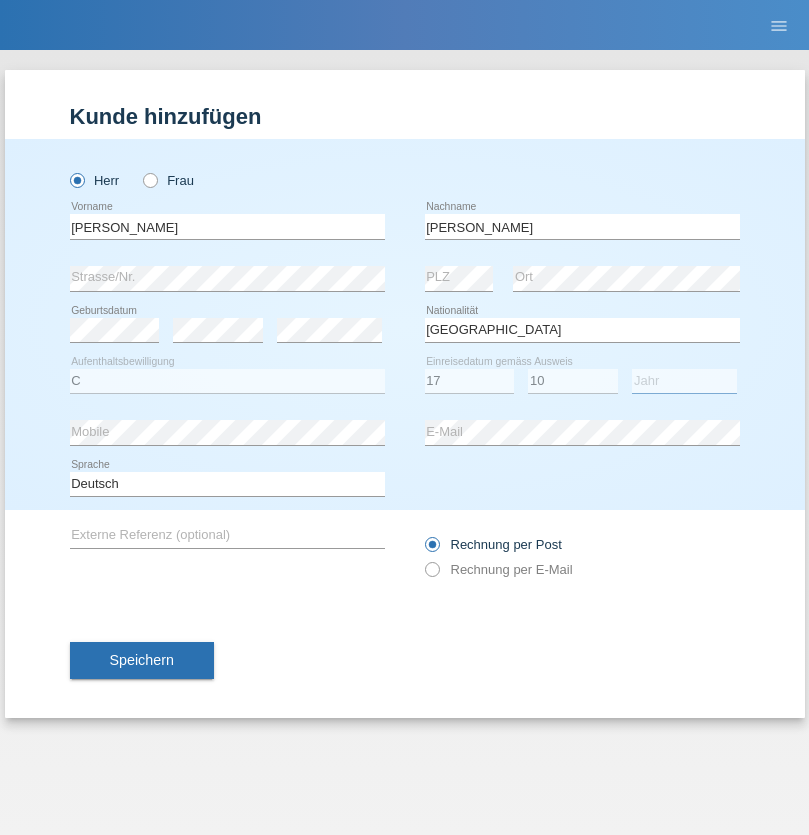 select on "2021" 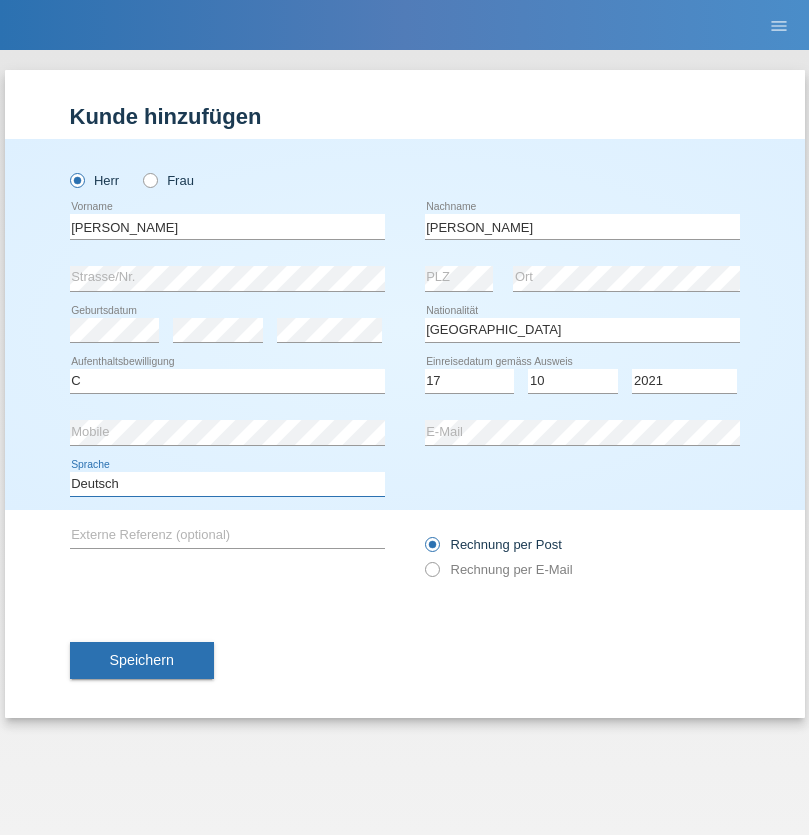 select on "en" 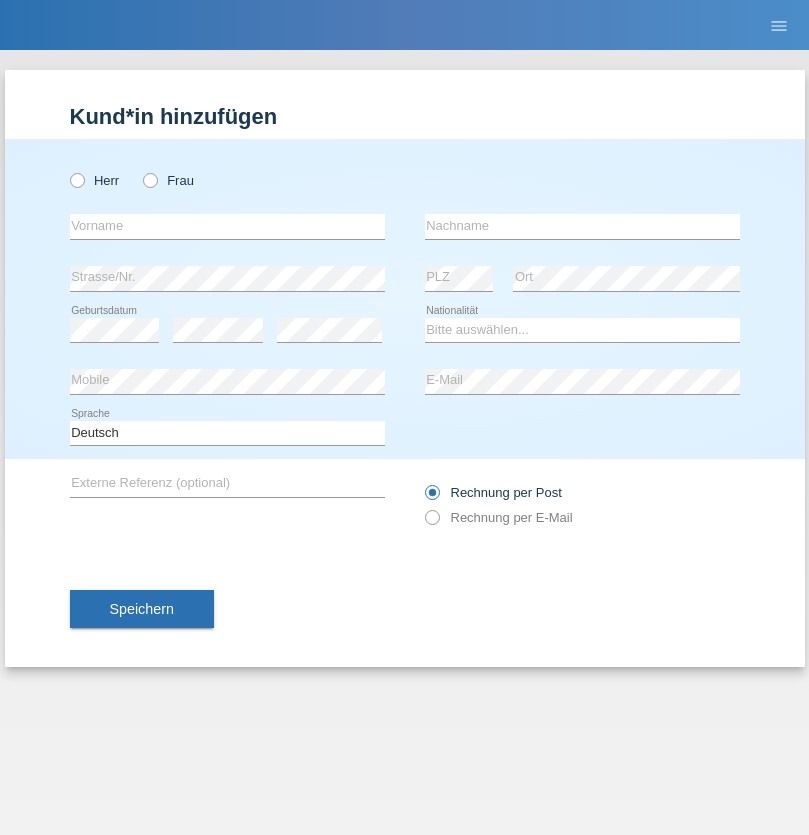 scroll, scrollTop: 0, scrollLeft: 0, axis: both 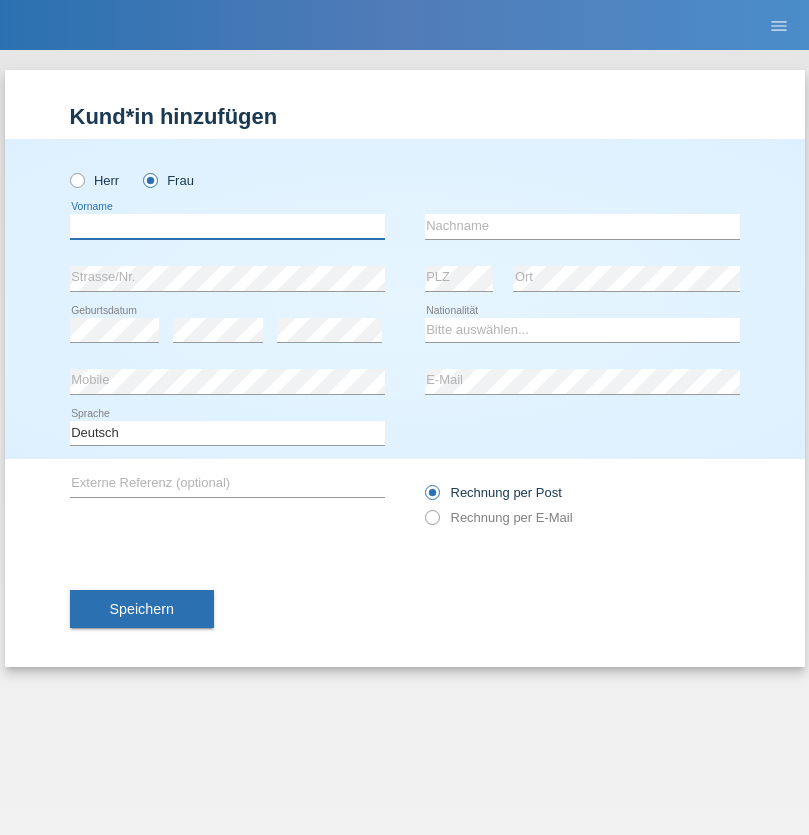 click at bounding box center (227, 226) 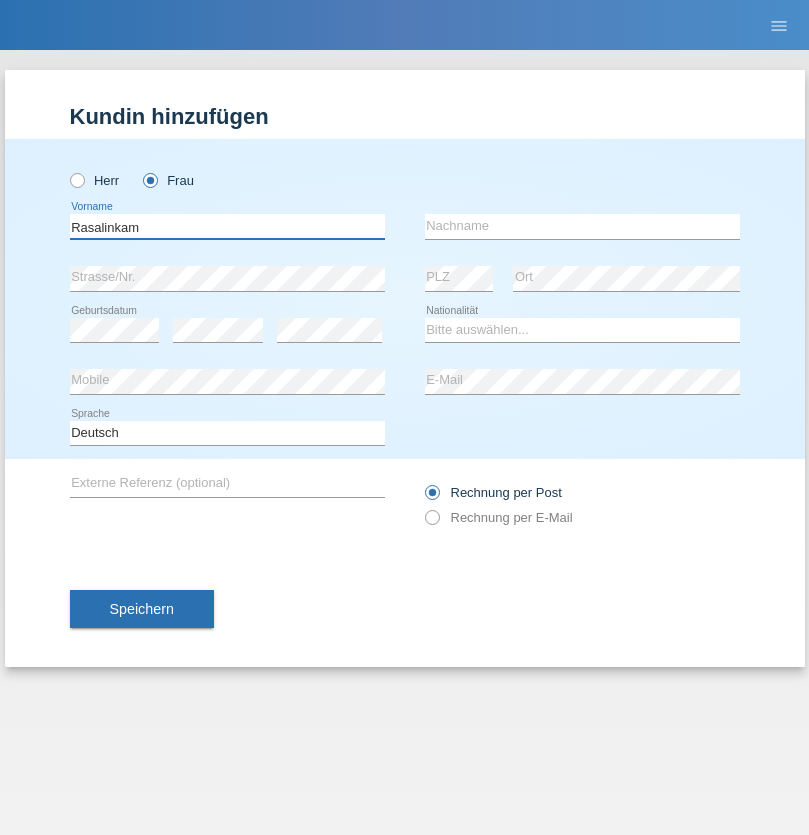 type on "Rasalinkam" 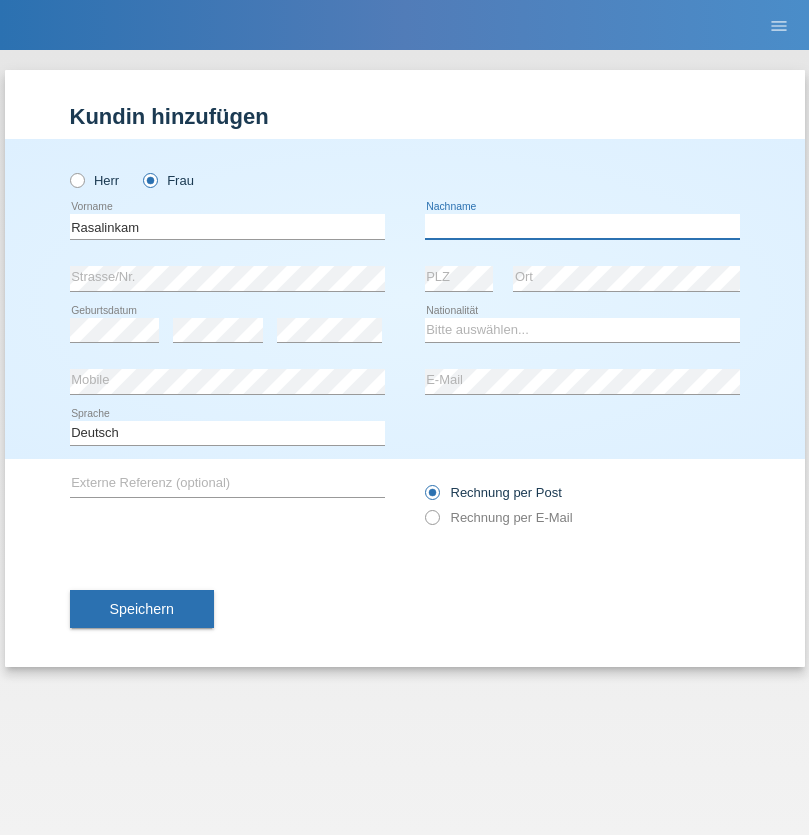 click at bounding box center [582, 226] 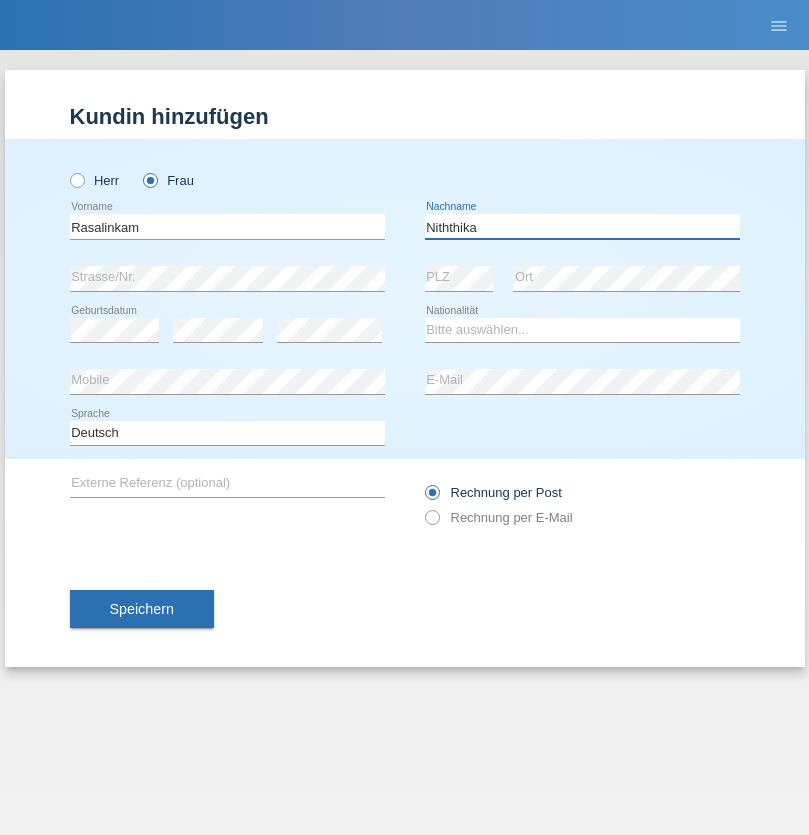 type on "Niththika" 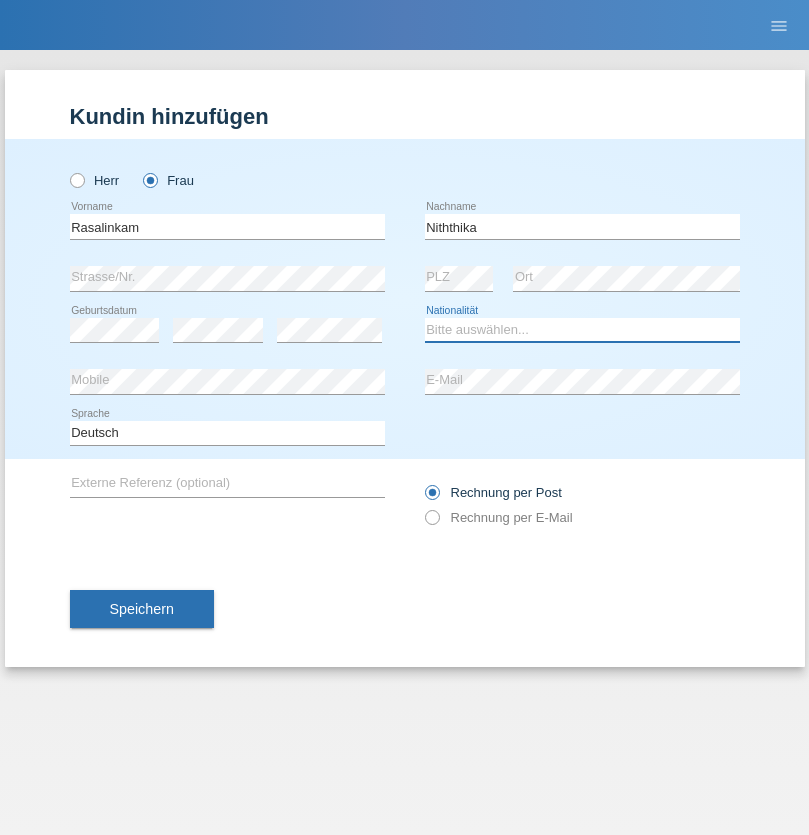 select on "LK" 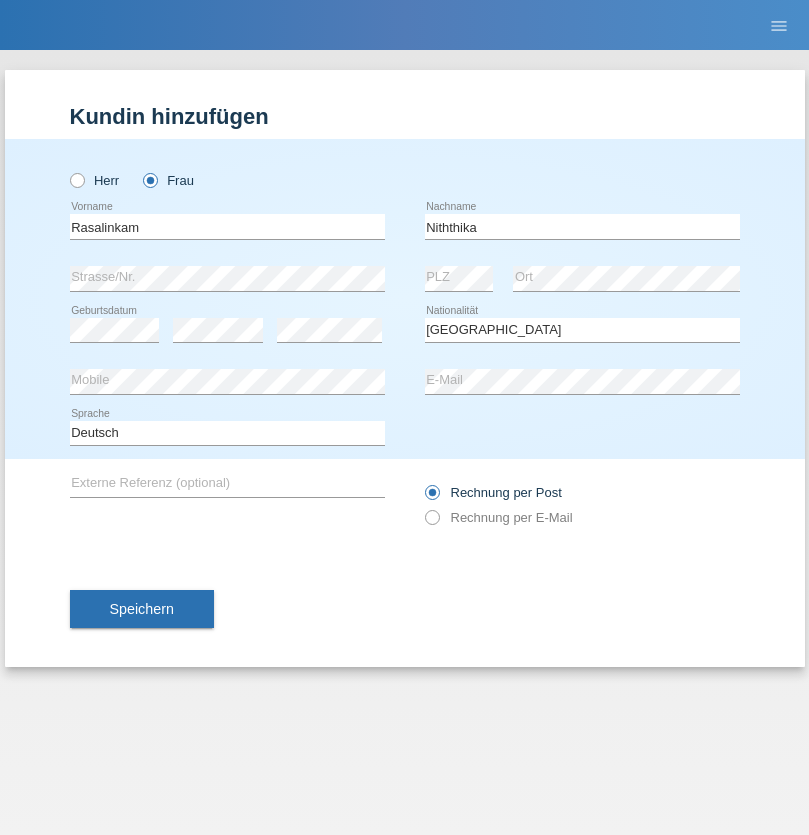select on "C" 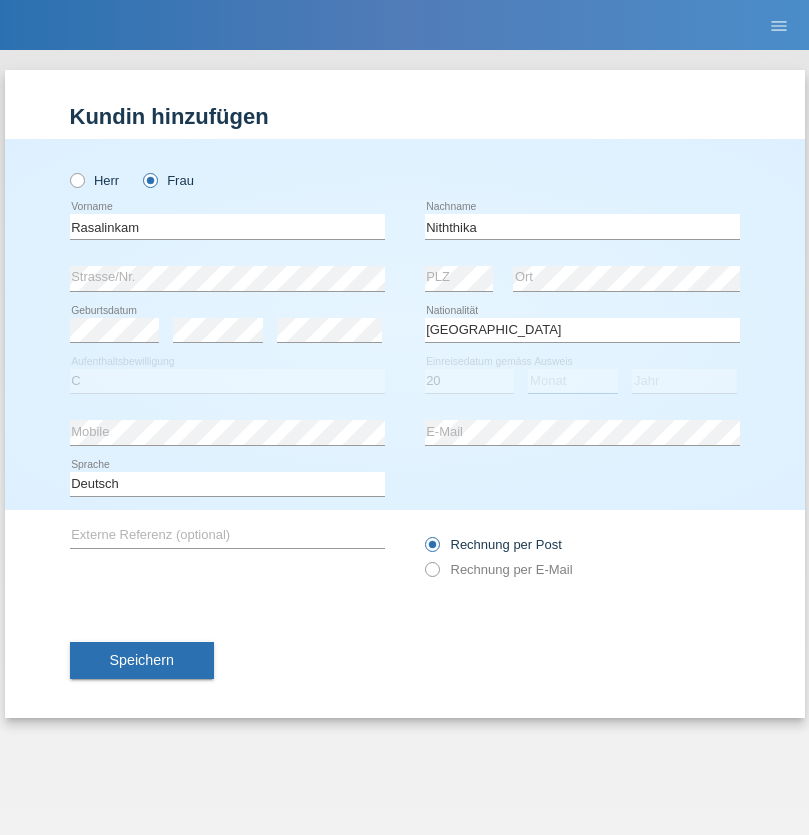 select on "07" 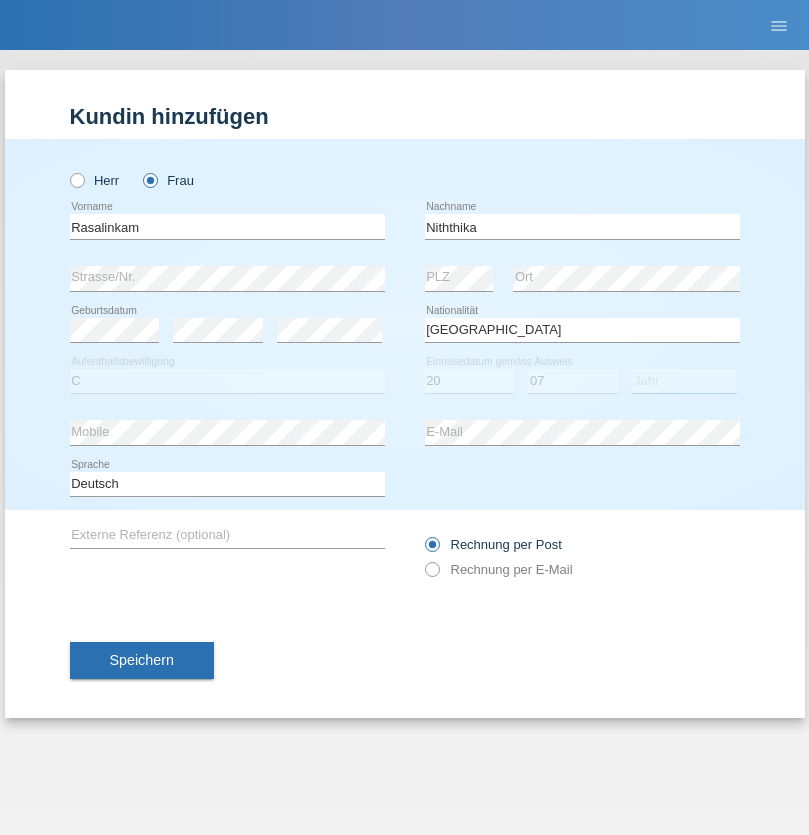 select on "2021" 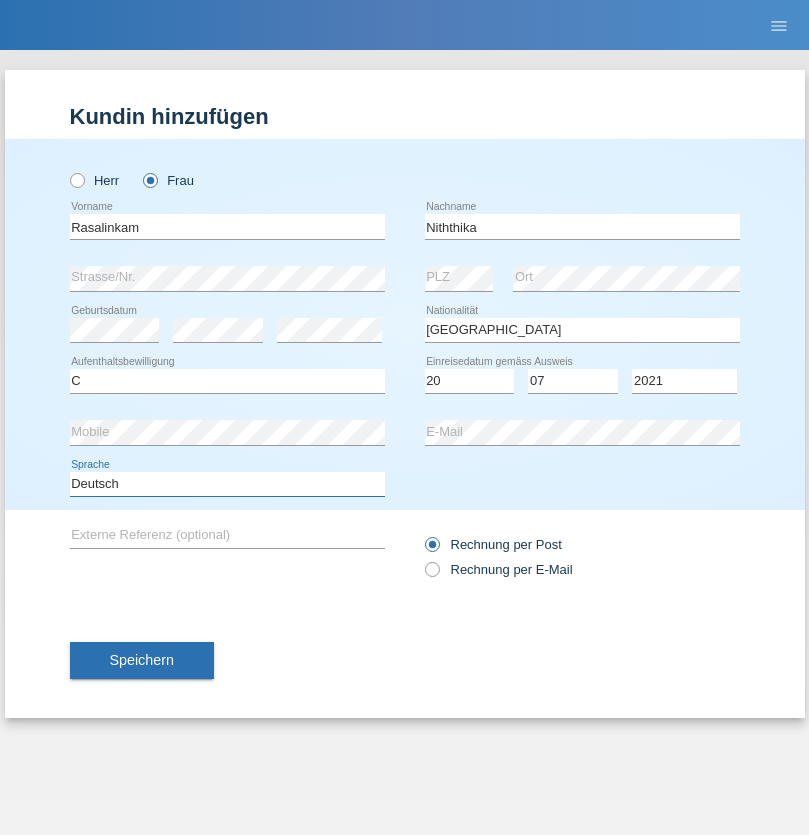 select on "en" 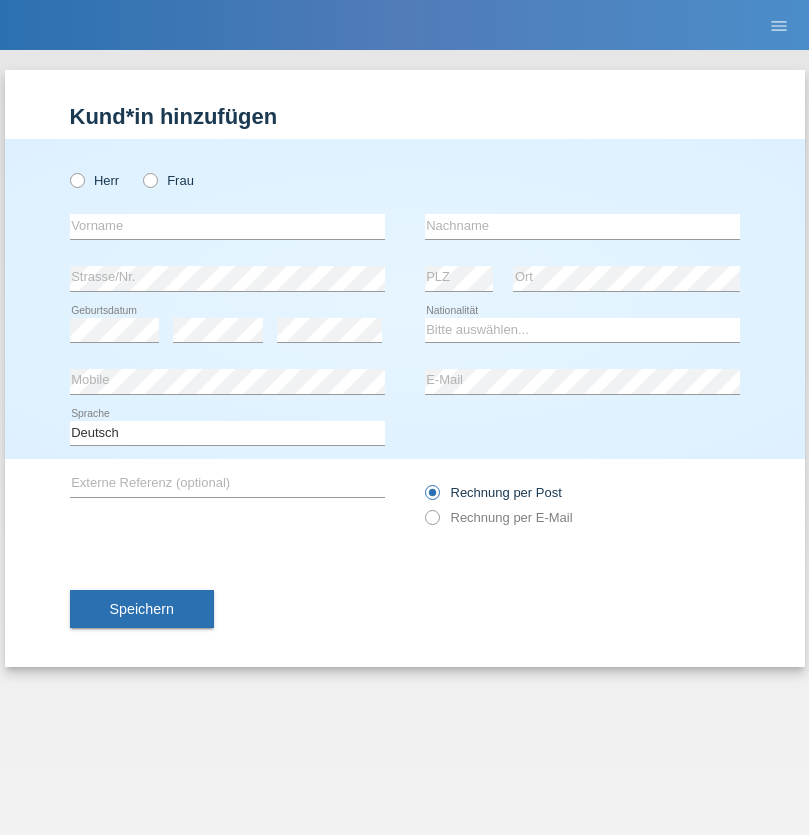 scroll, scrollTop: 0, scrollLeft: 0, axis: both 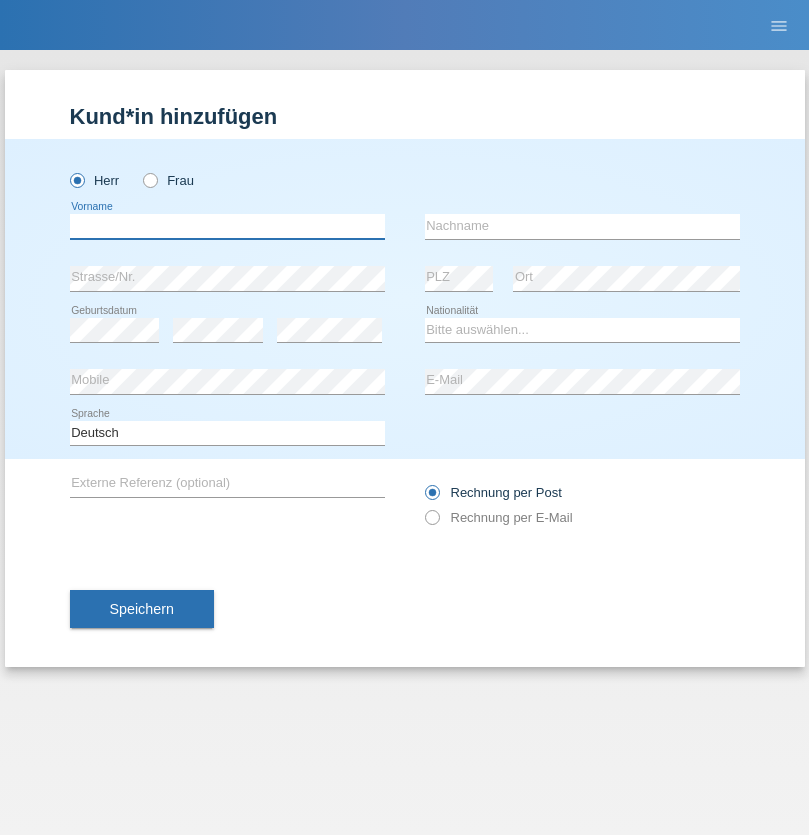 click at bounding box center [227, 226] 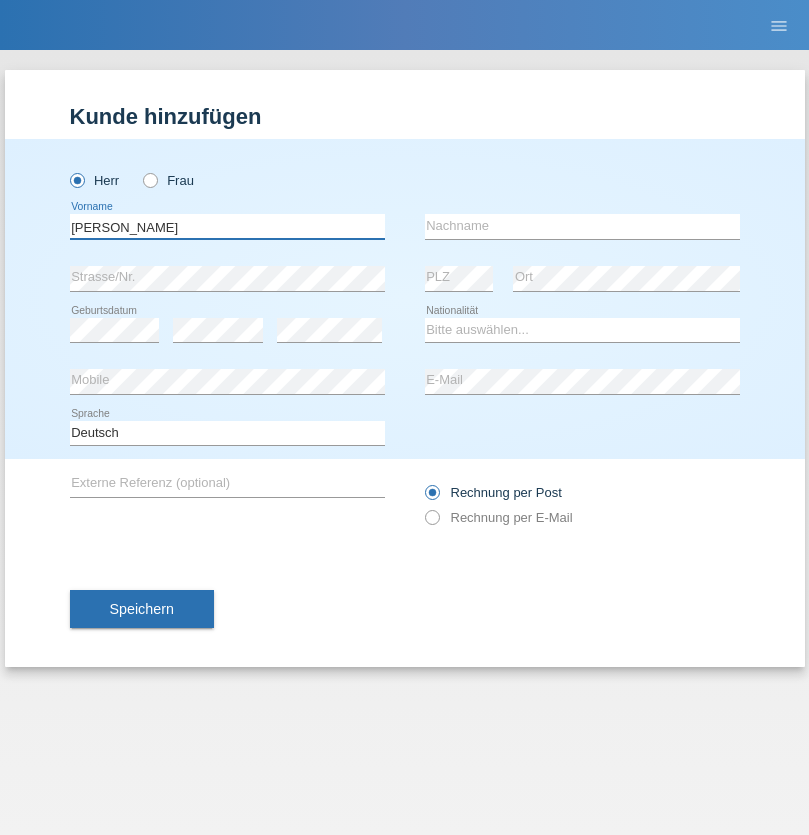 type on "Paolo" 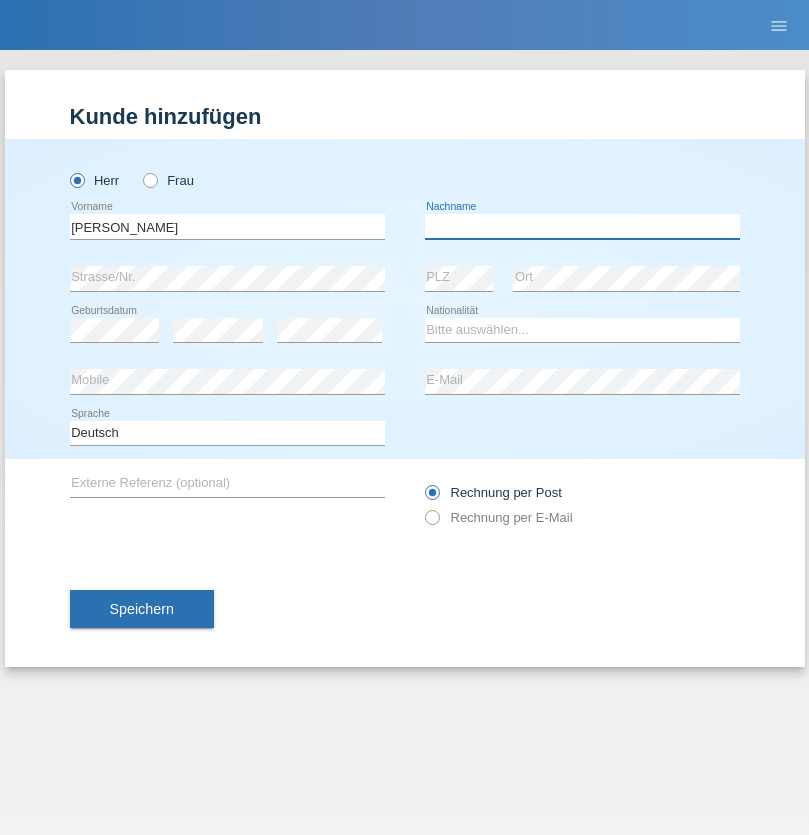 click at bounding box center (582, 226) 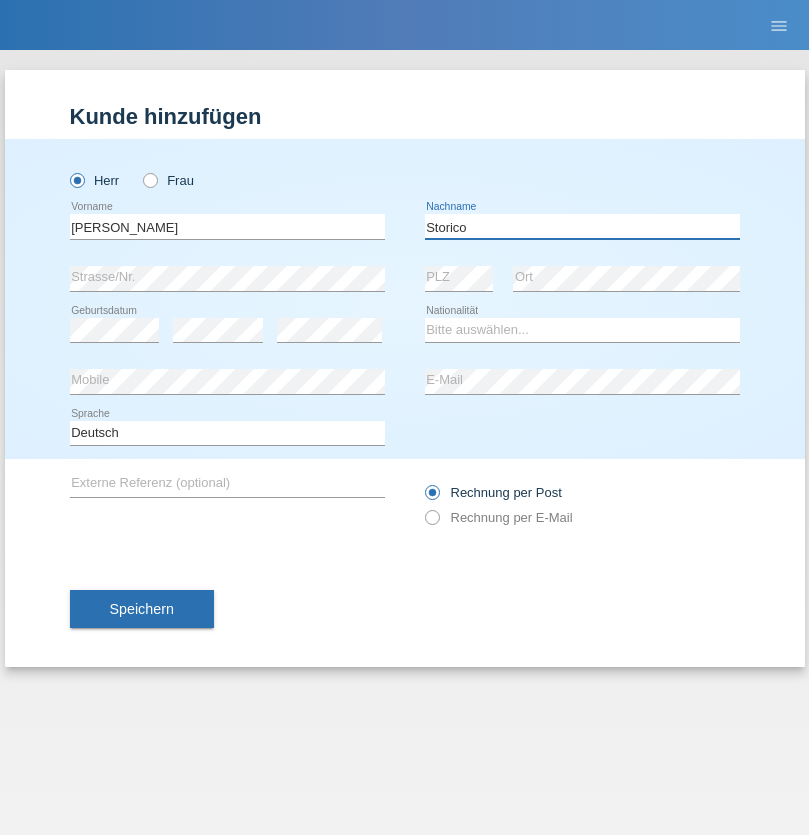 type on "Storico" 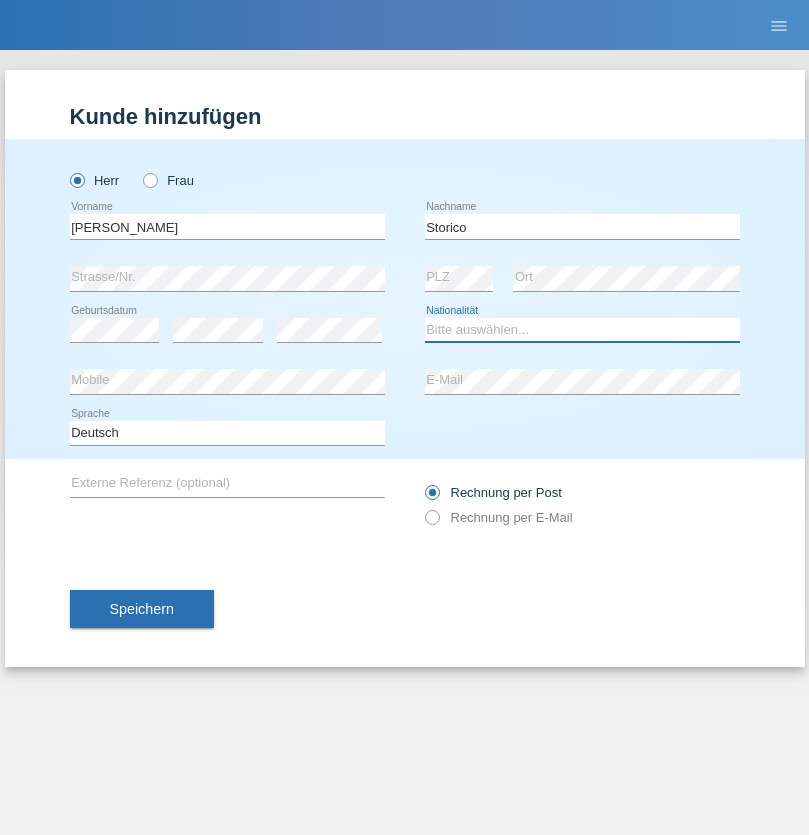 select on "IT" 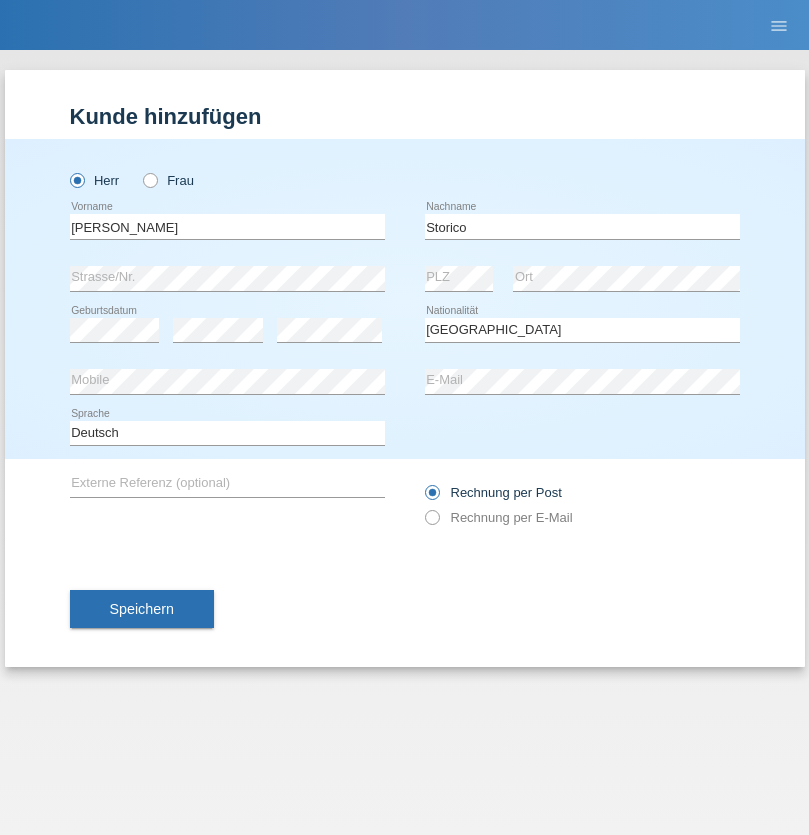 select on "C" 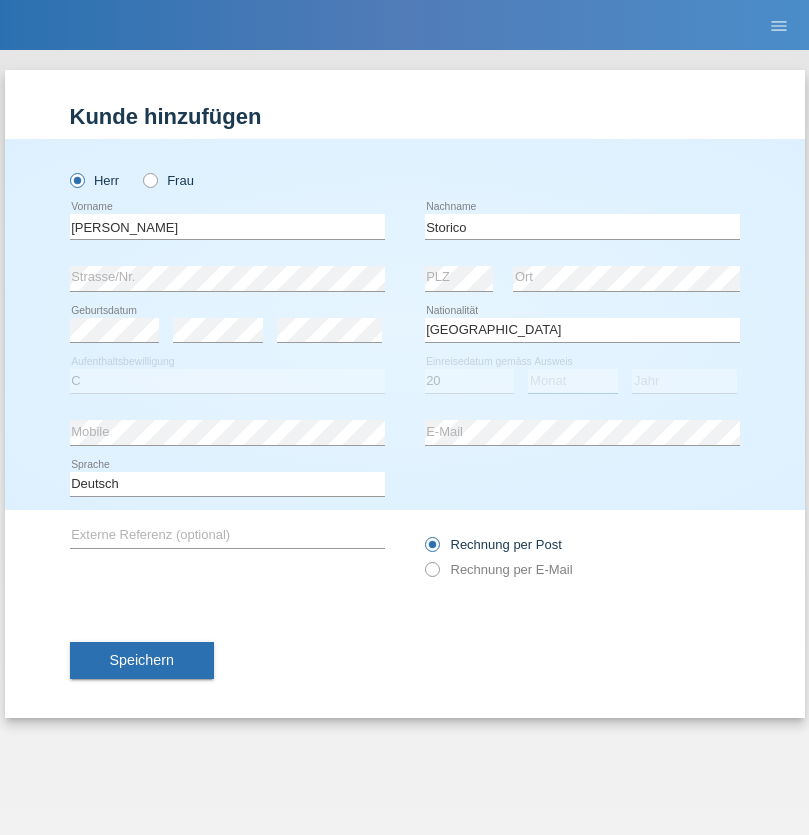 select on "07" 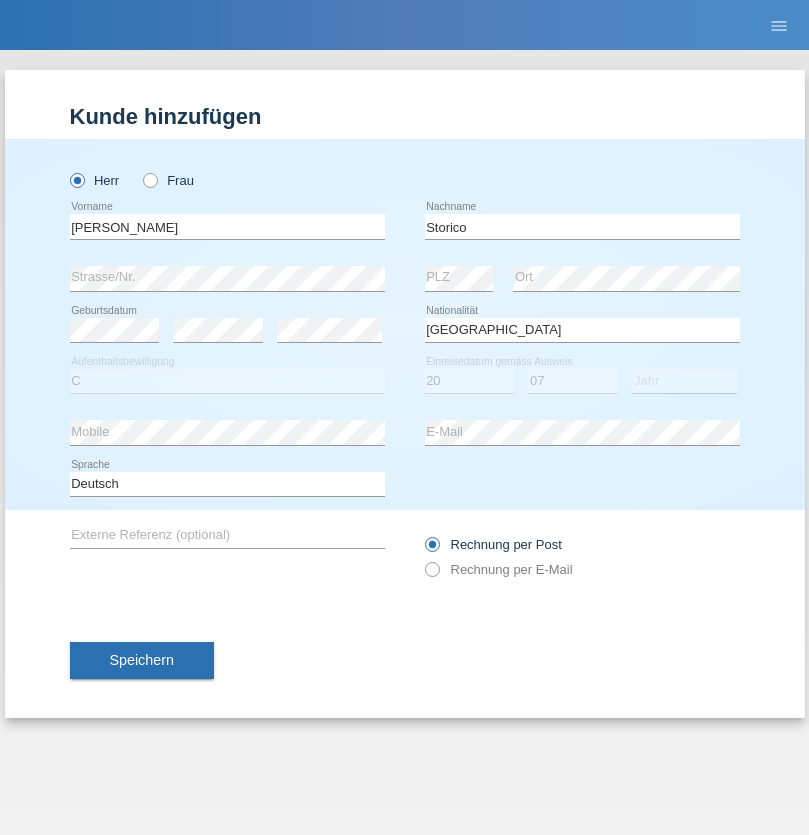 select on "2021" 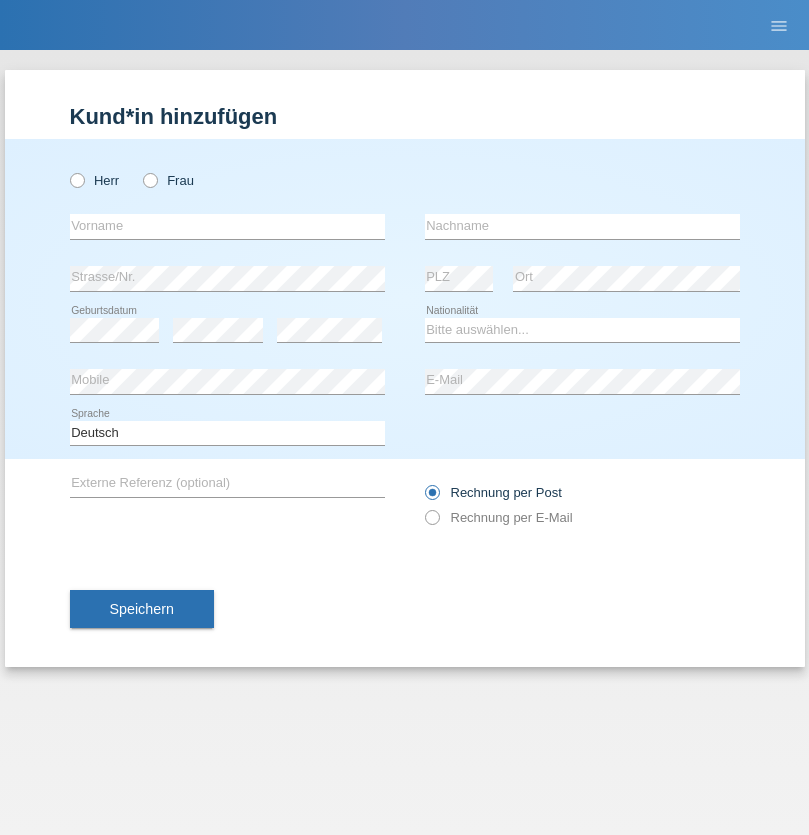 scroll, scrollTop: 0, scrollLeft: 0, axis: both 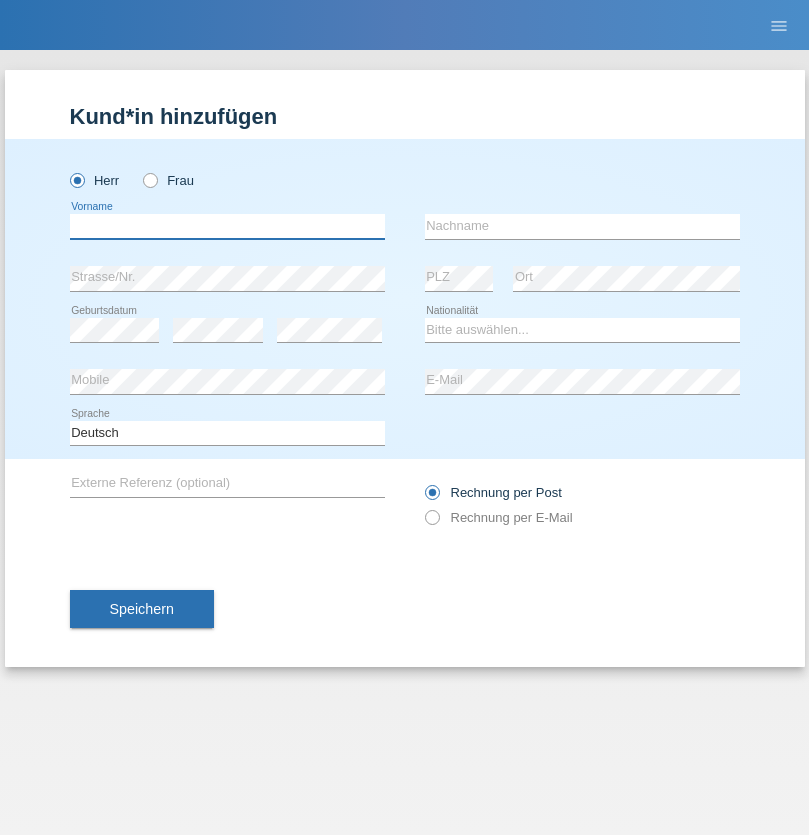 click at bounding box center [227, 226] 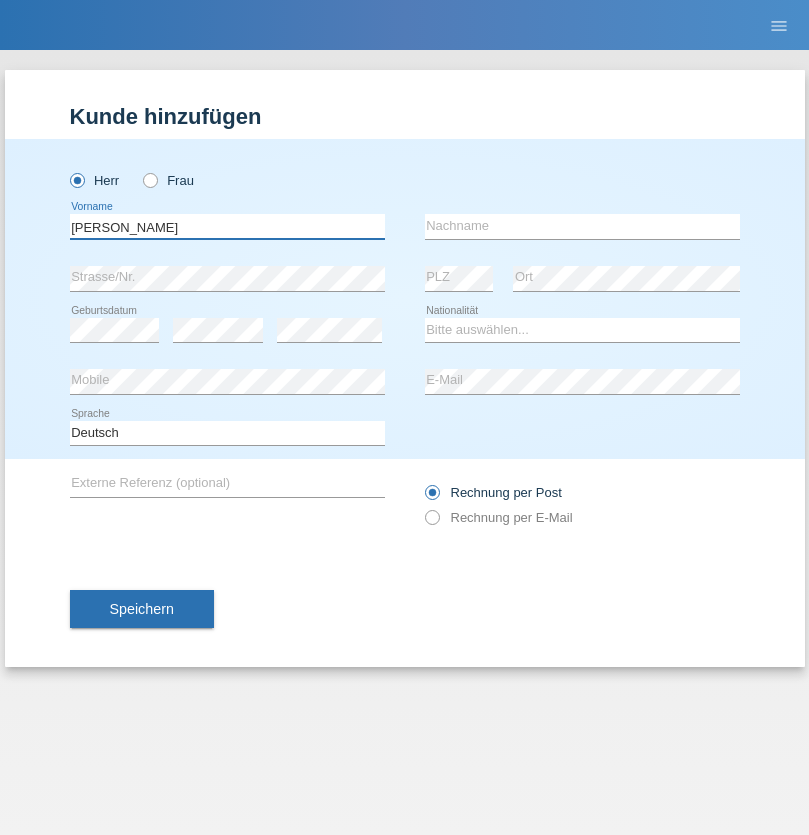 type on "Sven" 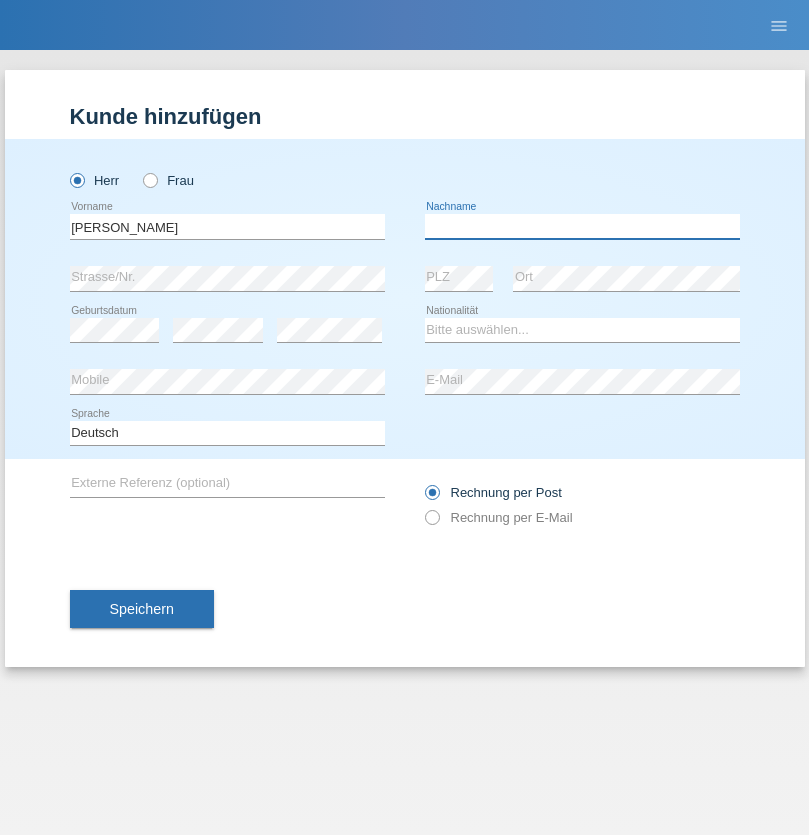 click at bounding box center (582, 226) 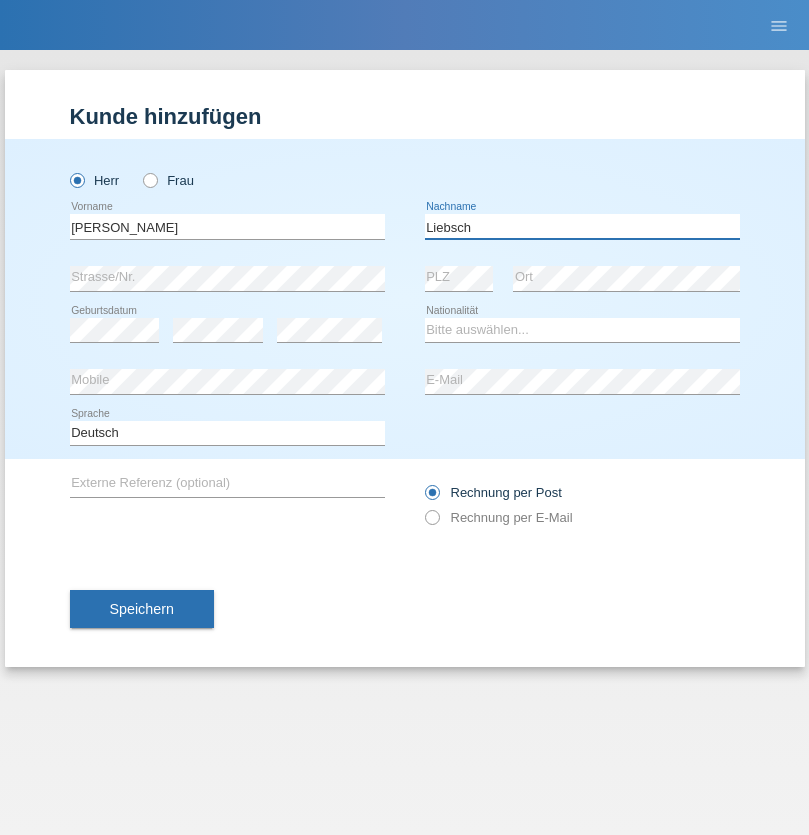 type on "Liebsch" 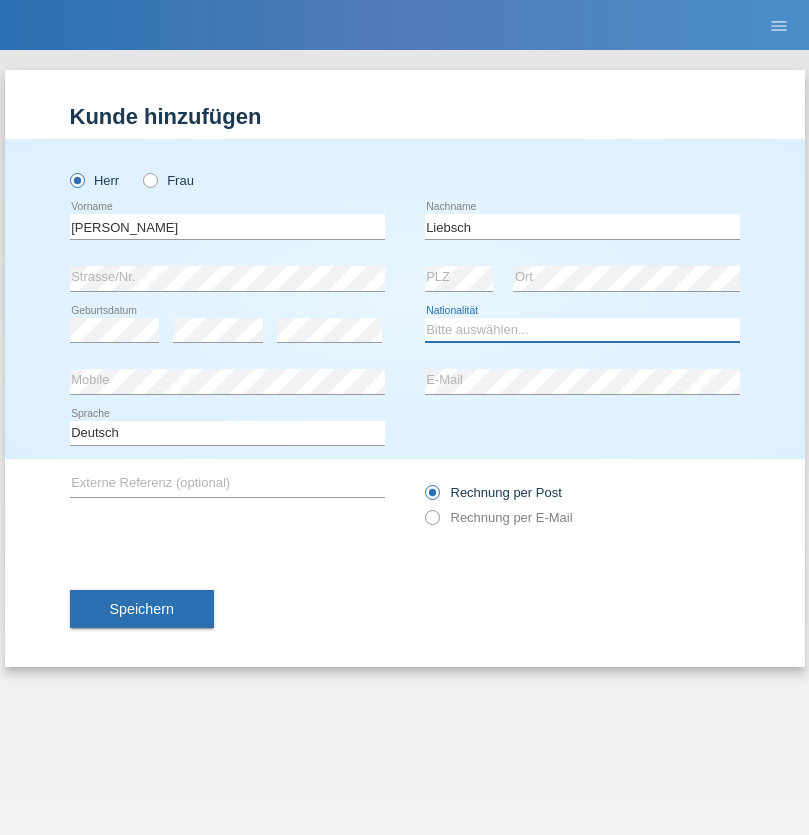 select on "DE" 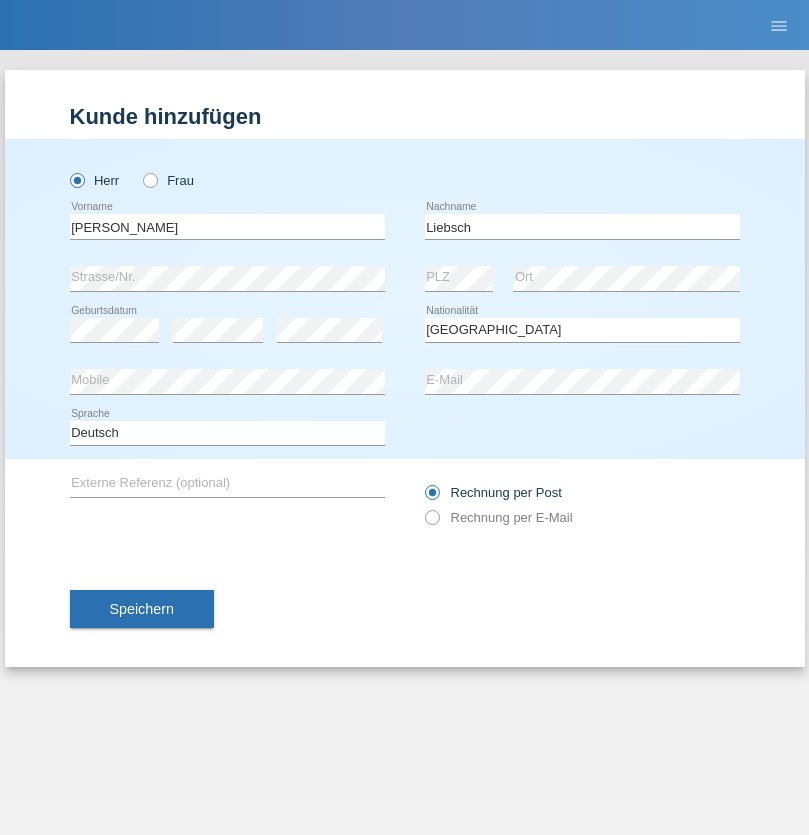 select on "C" 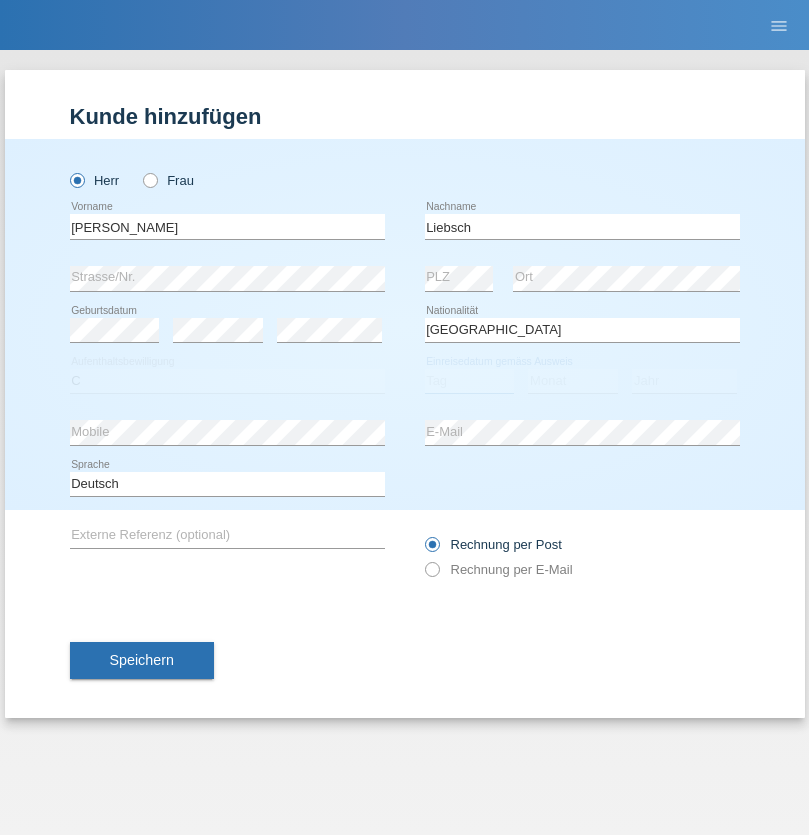 select on "20" 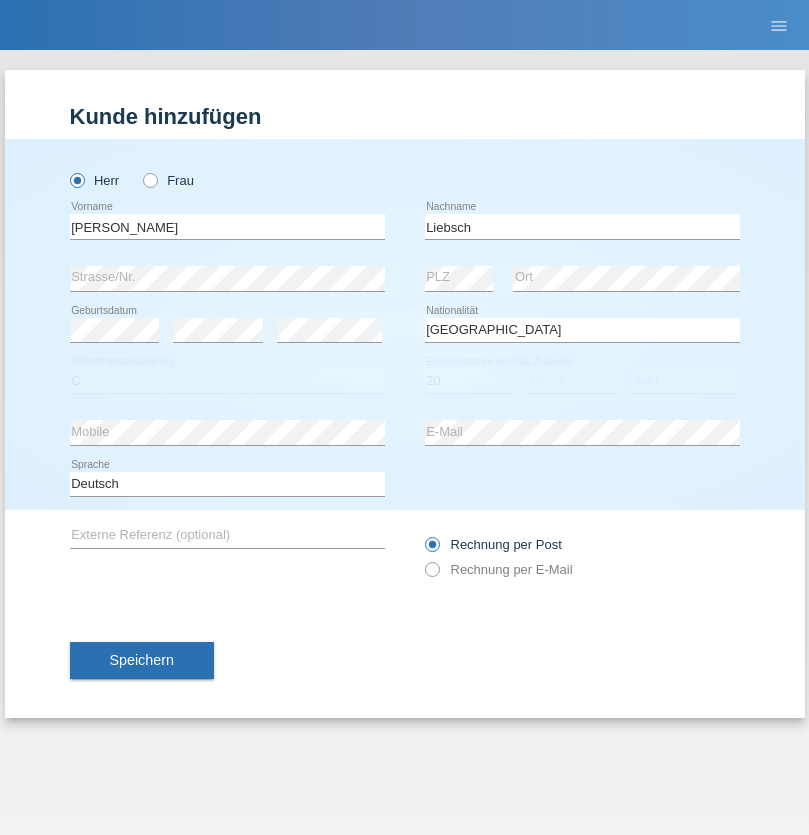 select on "07" 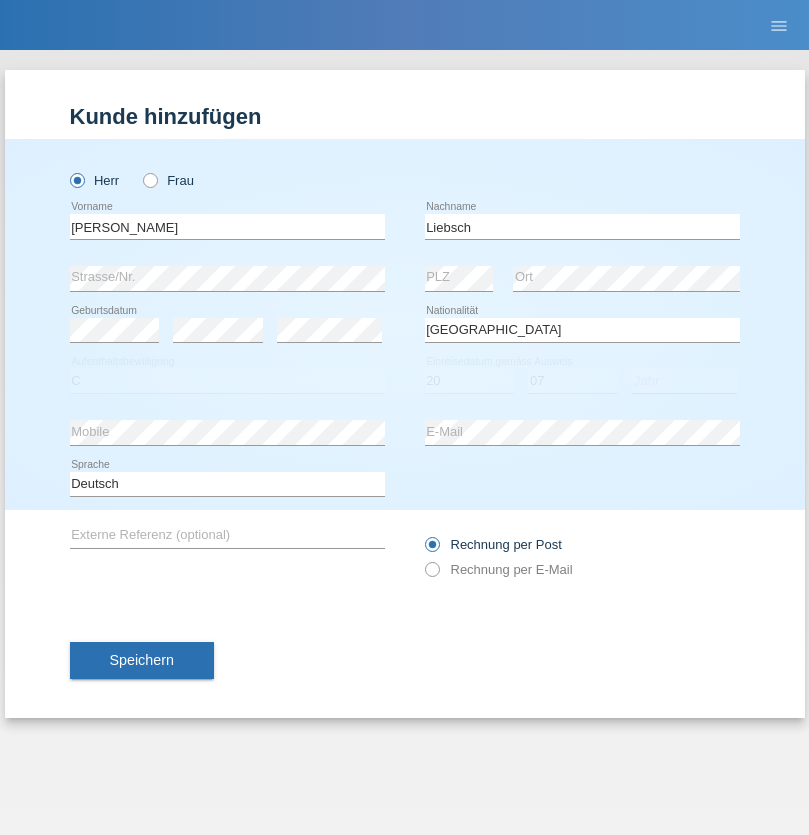 select on "2021" 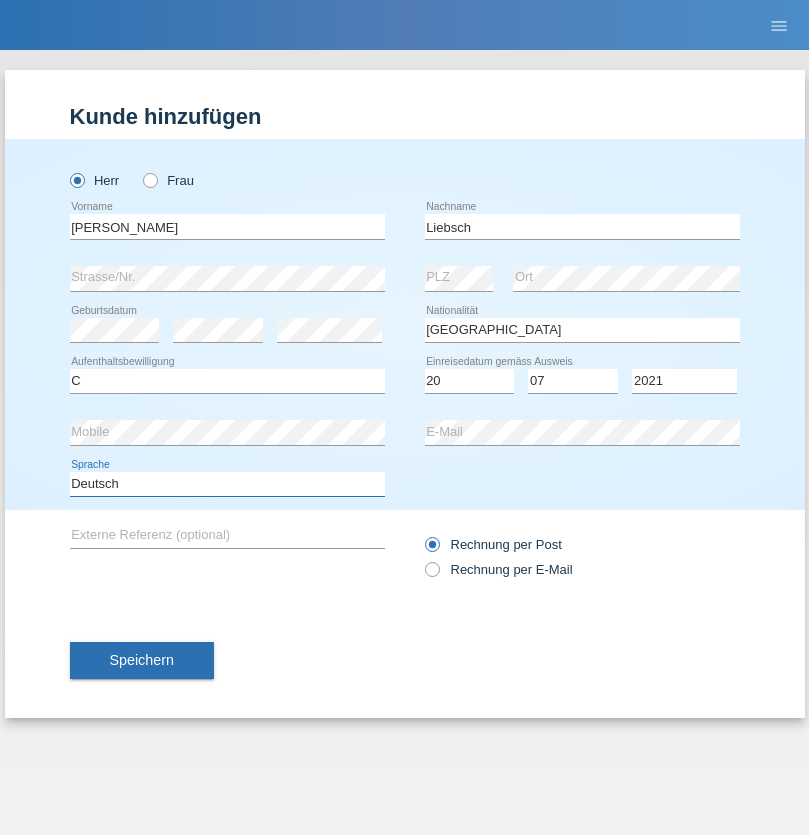 select on "en" 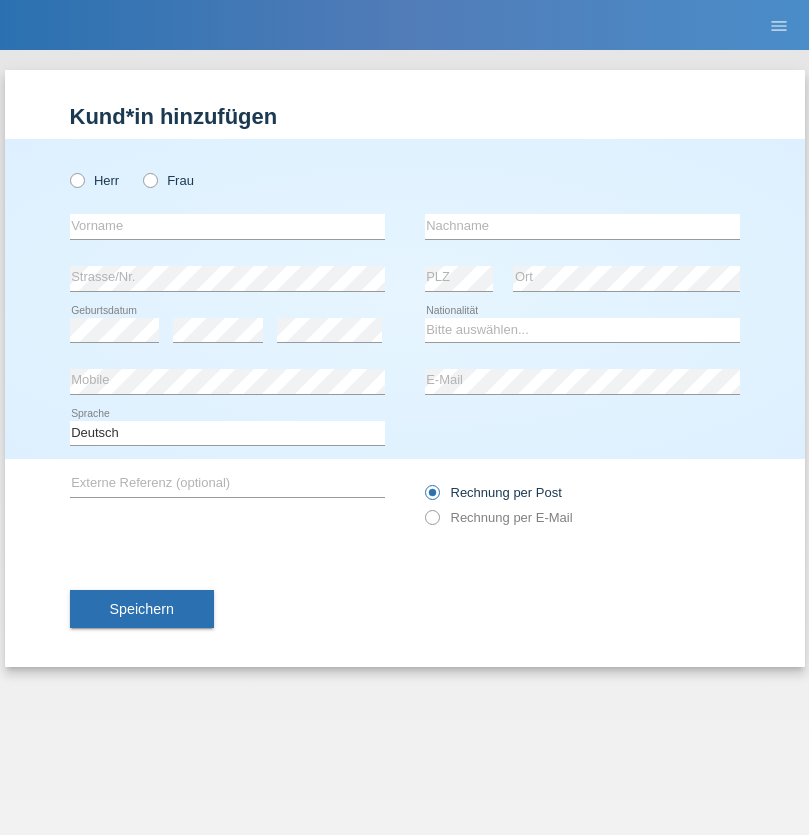 scroll, scrollTop: 0, scrollLeft: 0, axis: both 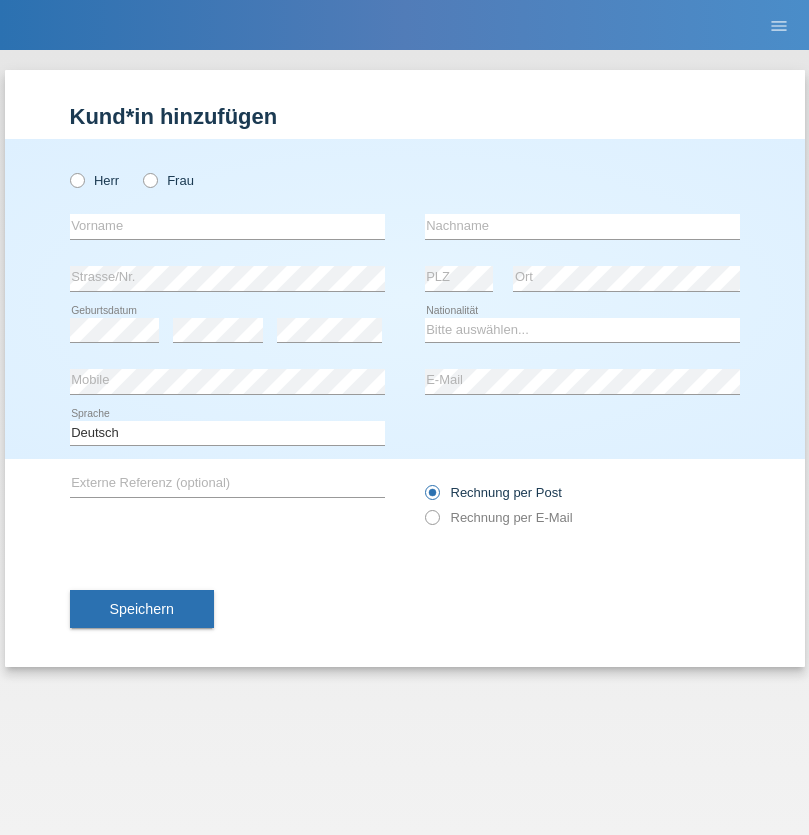radio on "true" 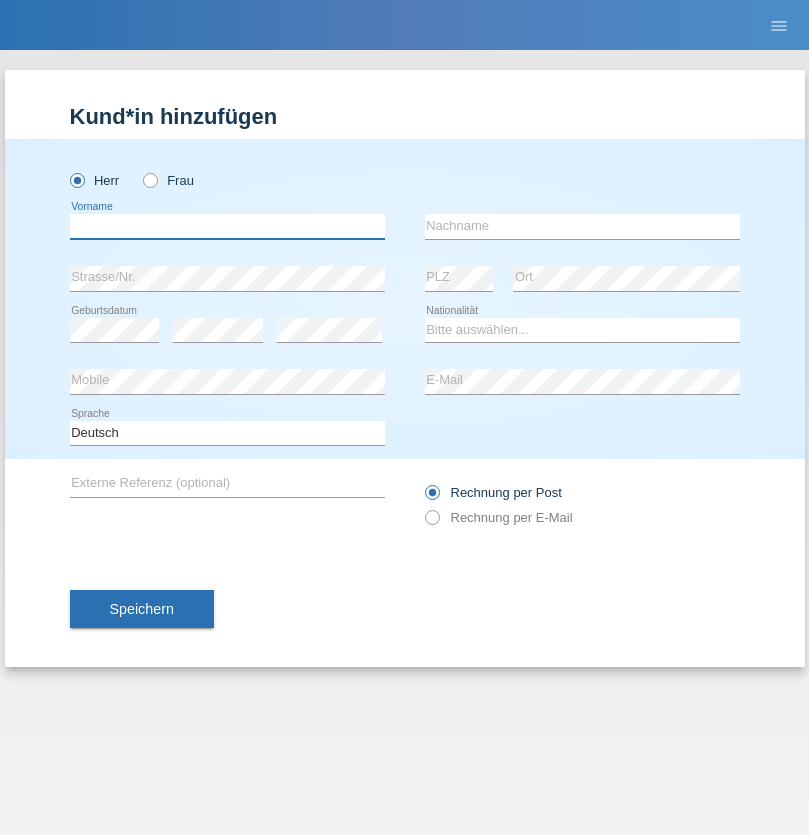 click at bounding box center (227, 226) 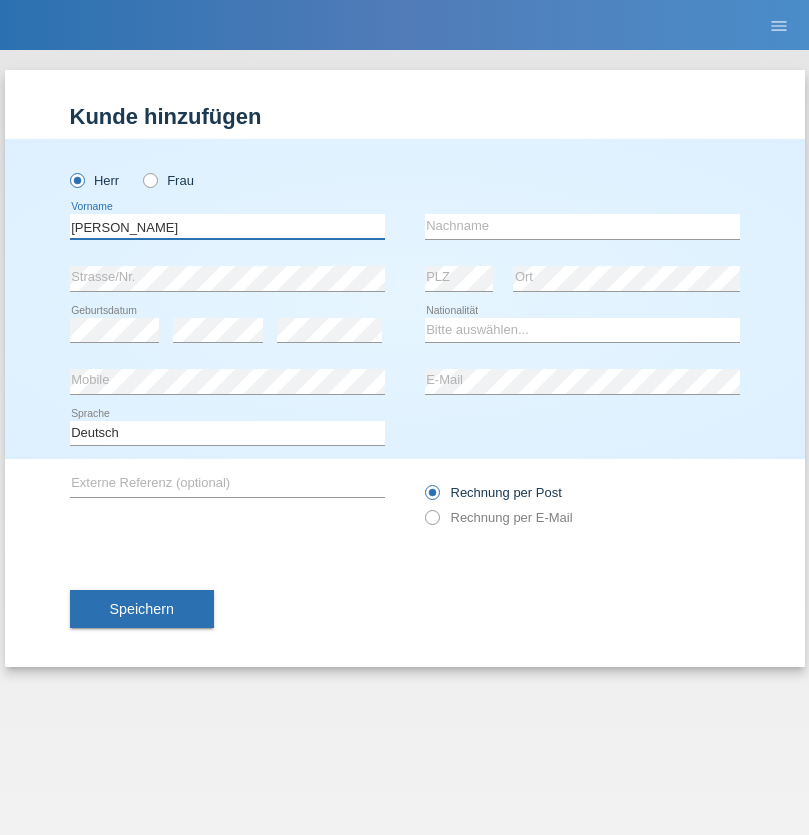 type on "Paolo" 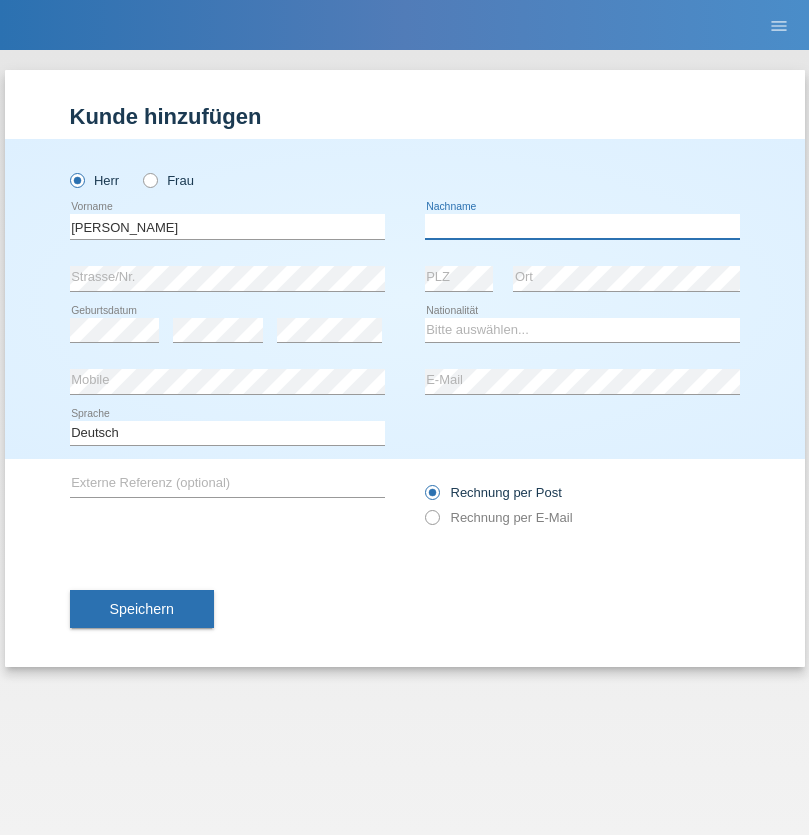 click at bounding box center (582, 226) 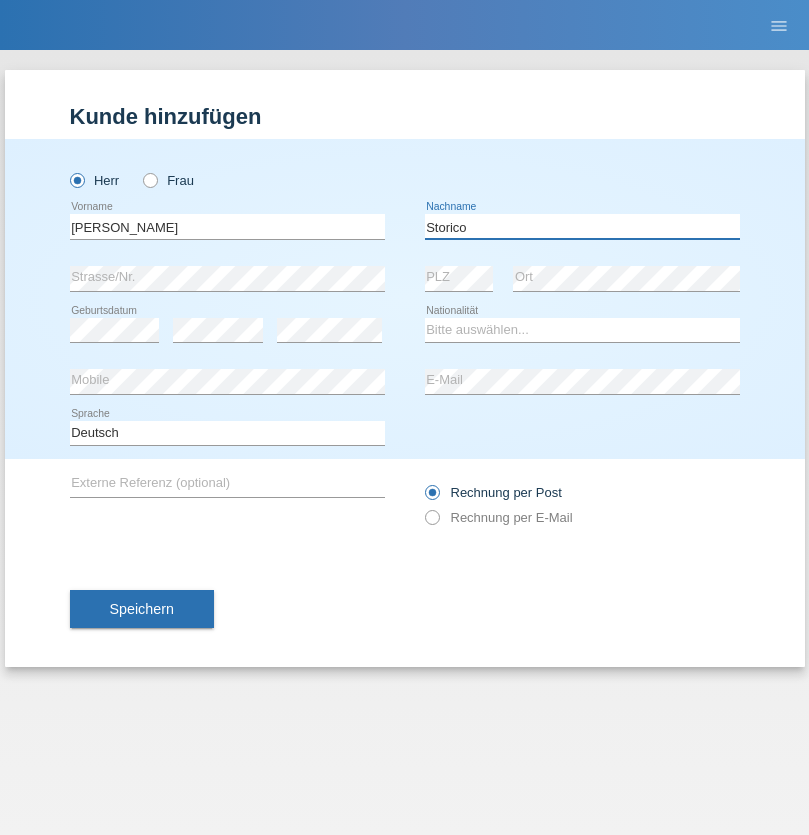 type on "Storico" 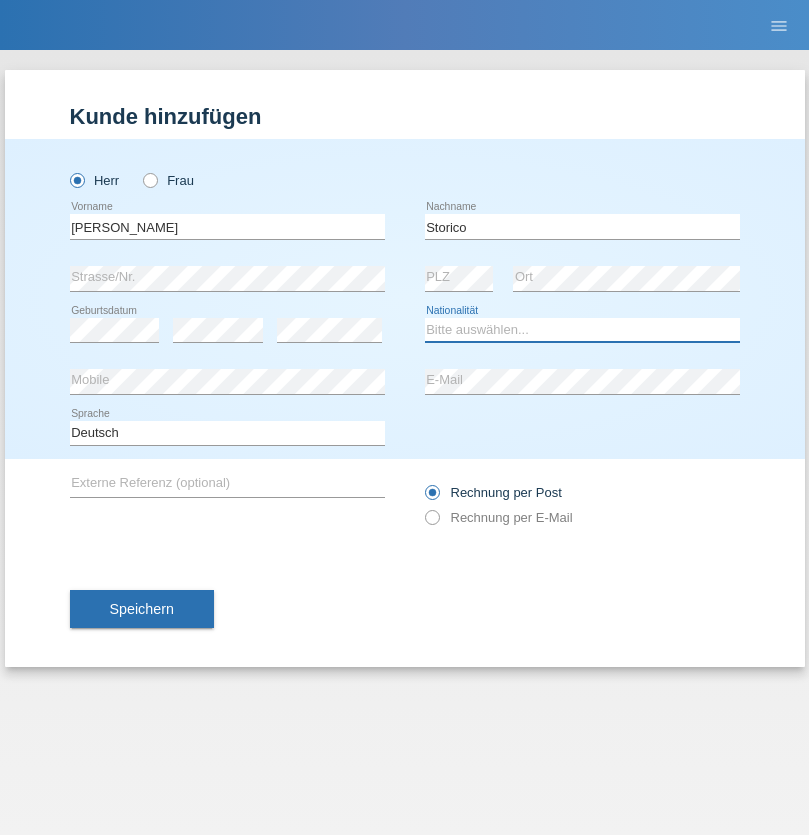 select on "IT" 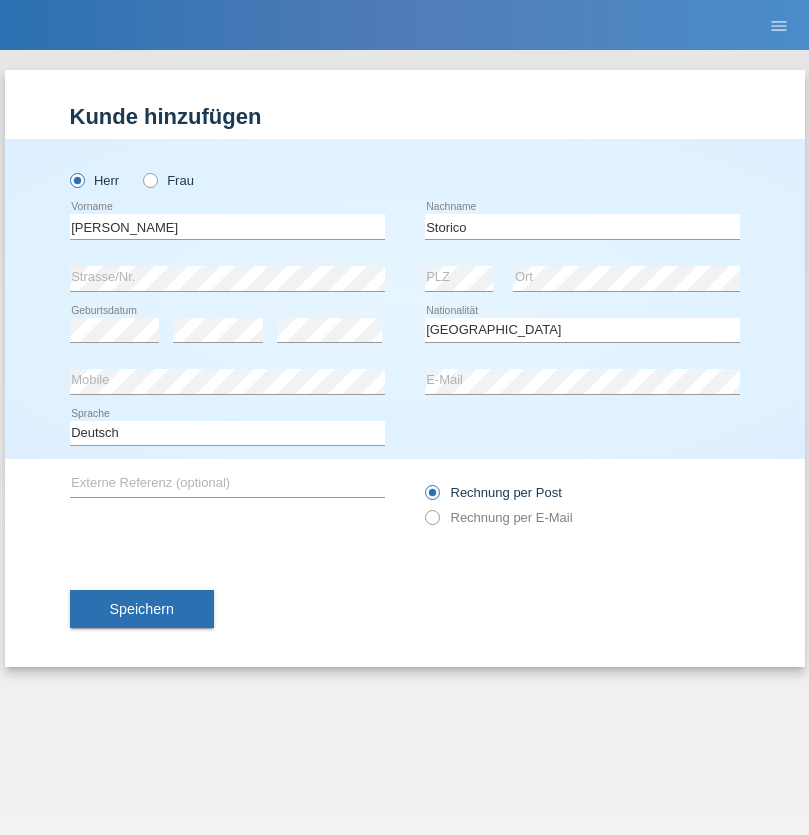 select on "C" 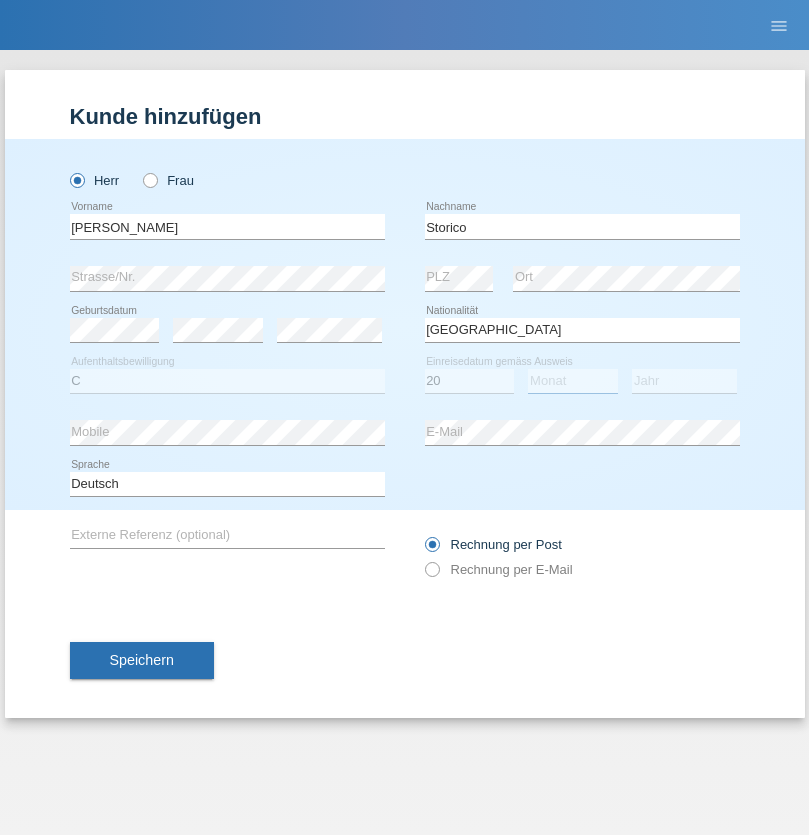 select on "07" 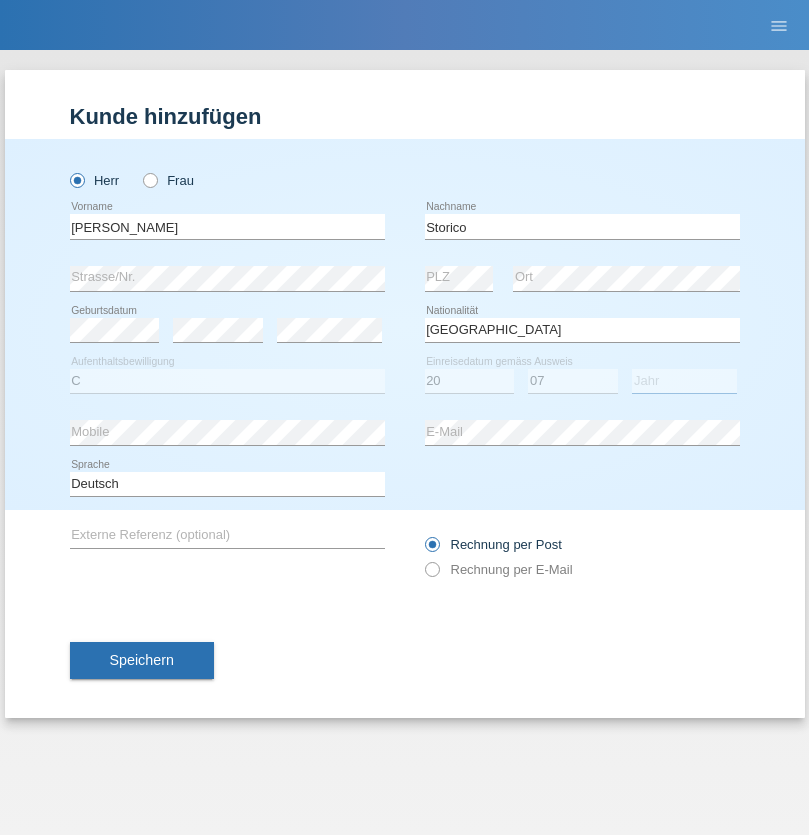 select on "2021" 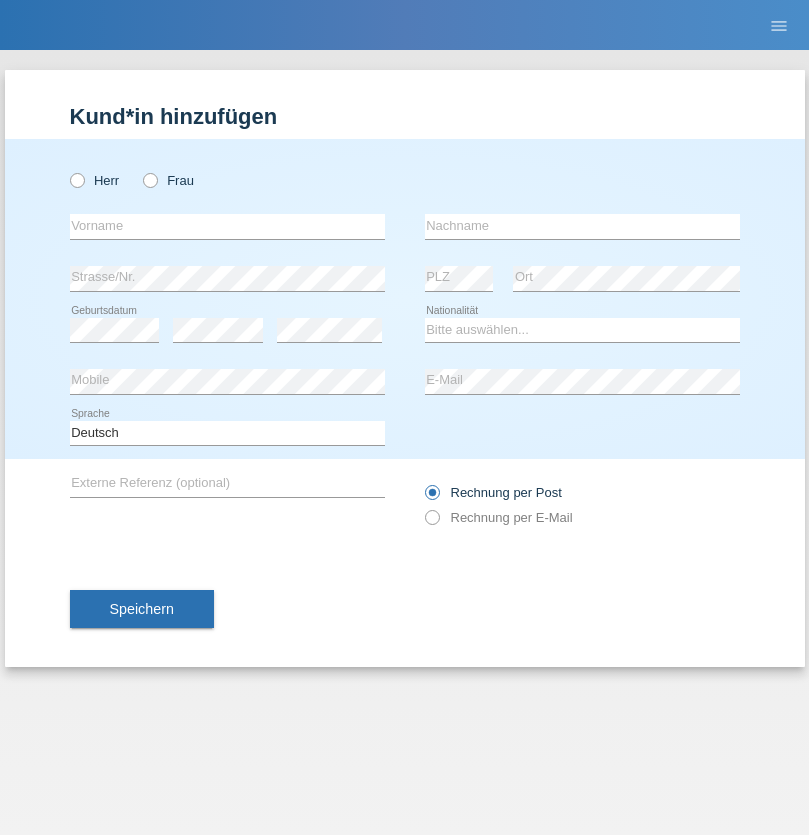 scroll, scrollTop: 0, scrollLeft: 0, axis: both 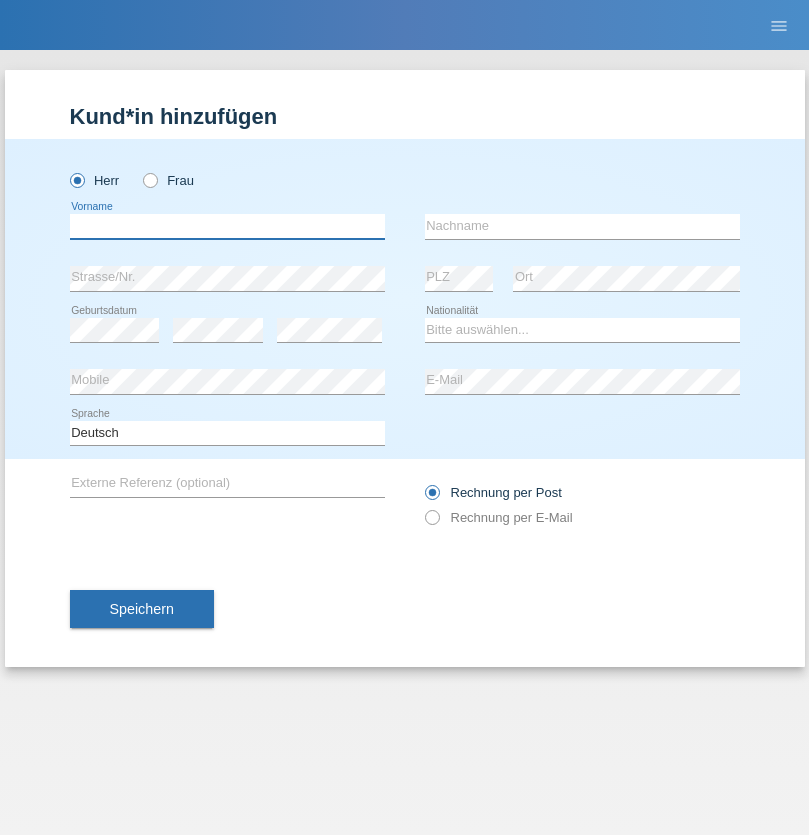 click at bounding box center [227, 226] 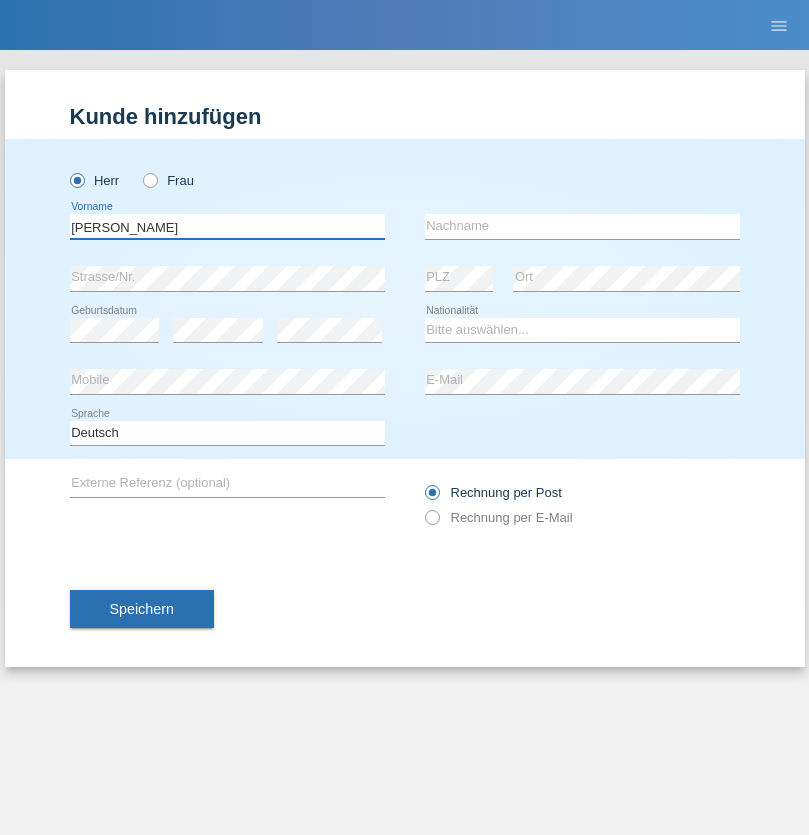 type on "Ahmetovic" 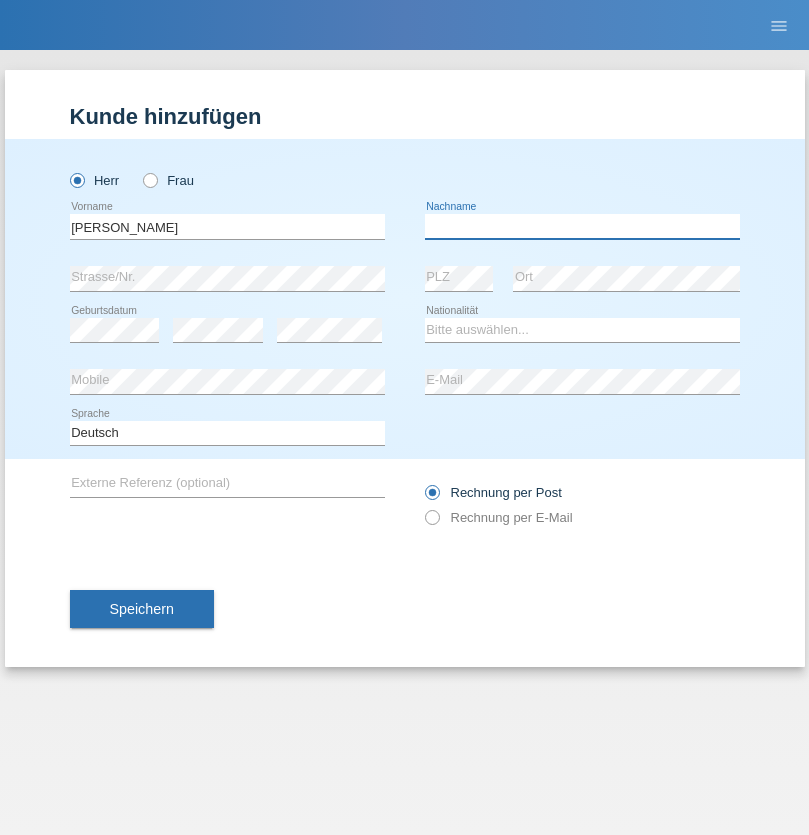 click at bounding box center (582, 226) 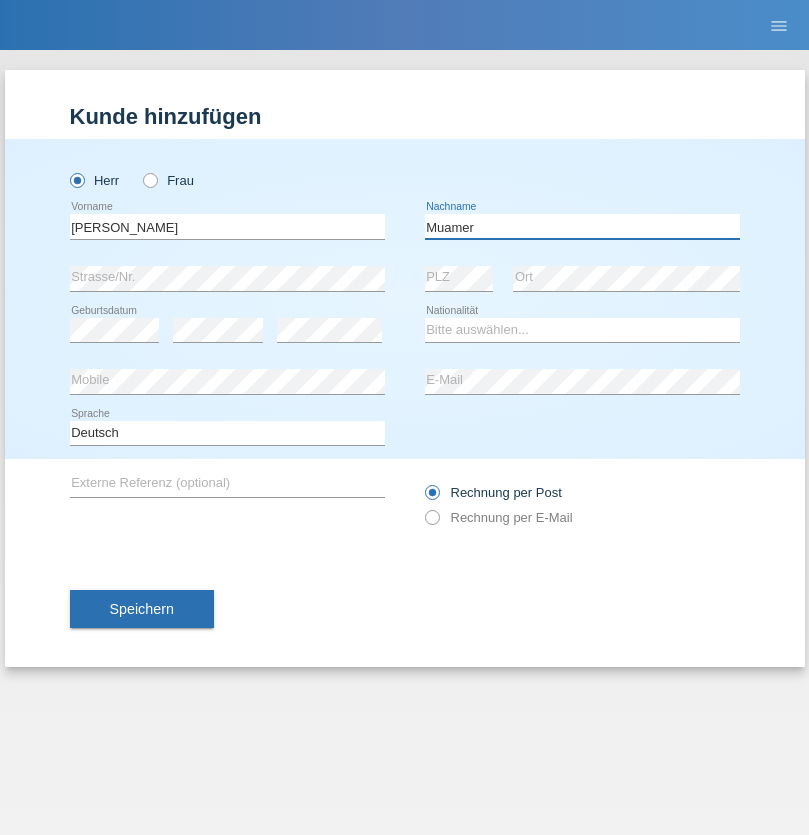 type on "Muamer" 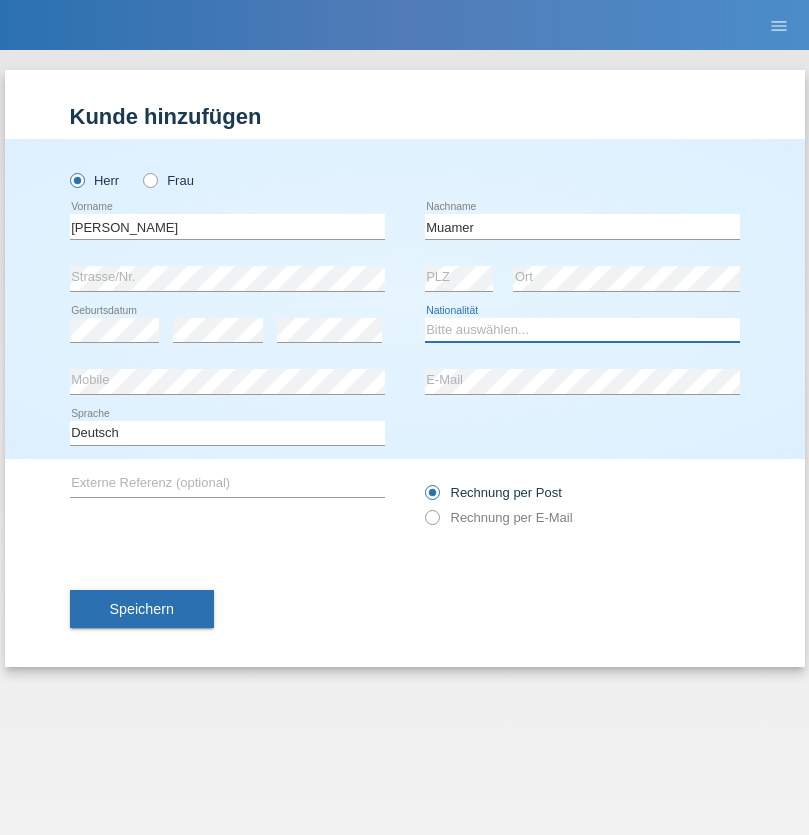 select on "CH" 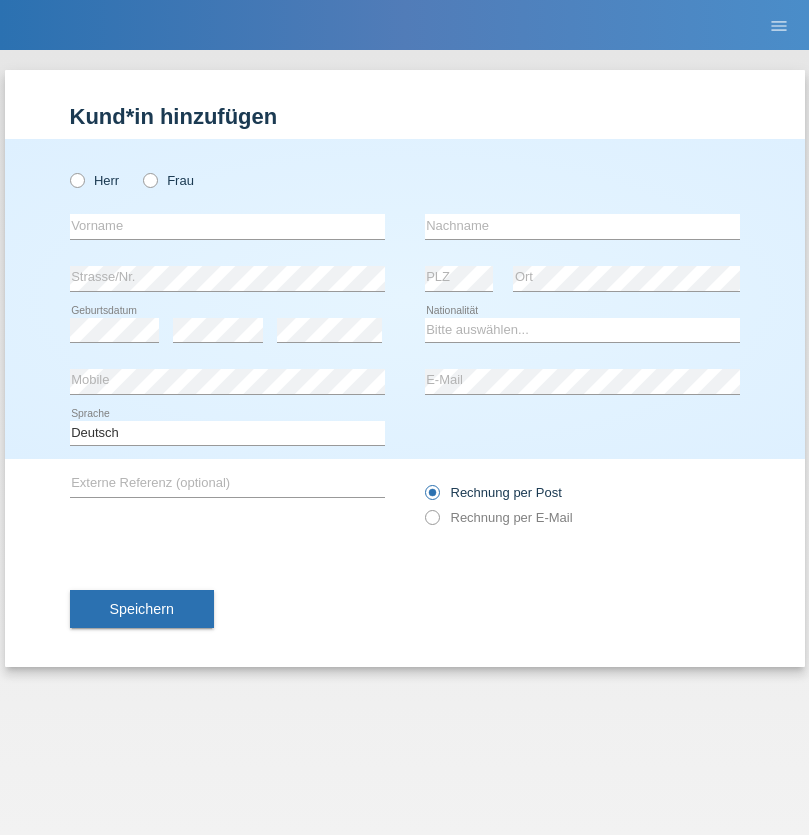 scroll, scrollTop: 0, scrollLeft: 0, axis: both 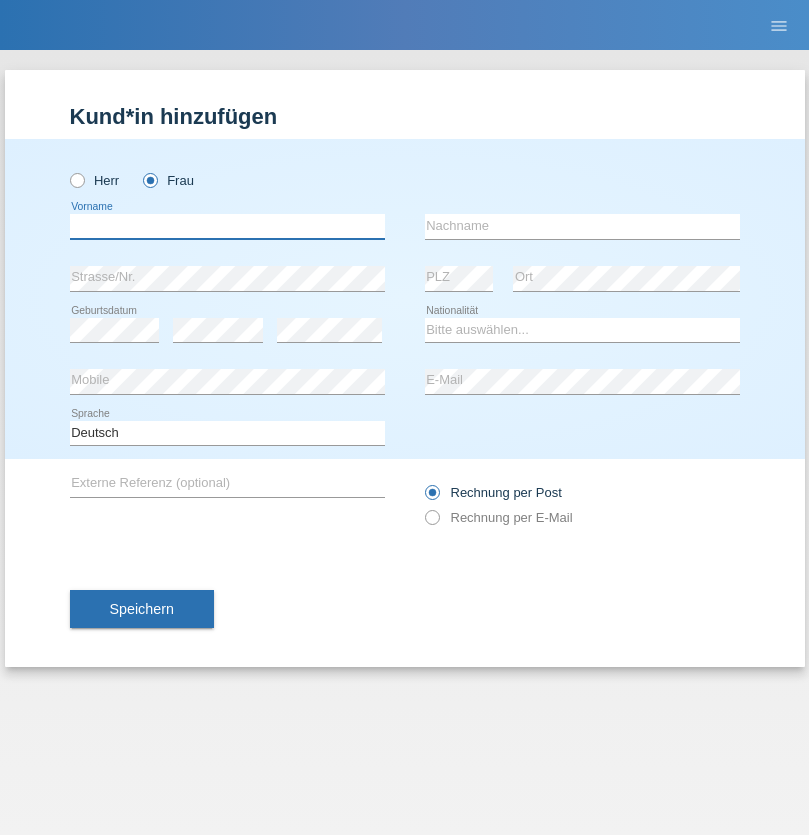 click at bounding box center (227, 226) 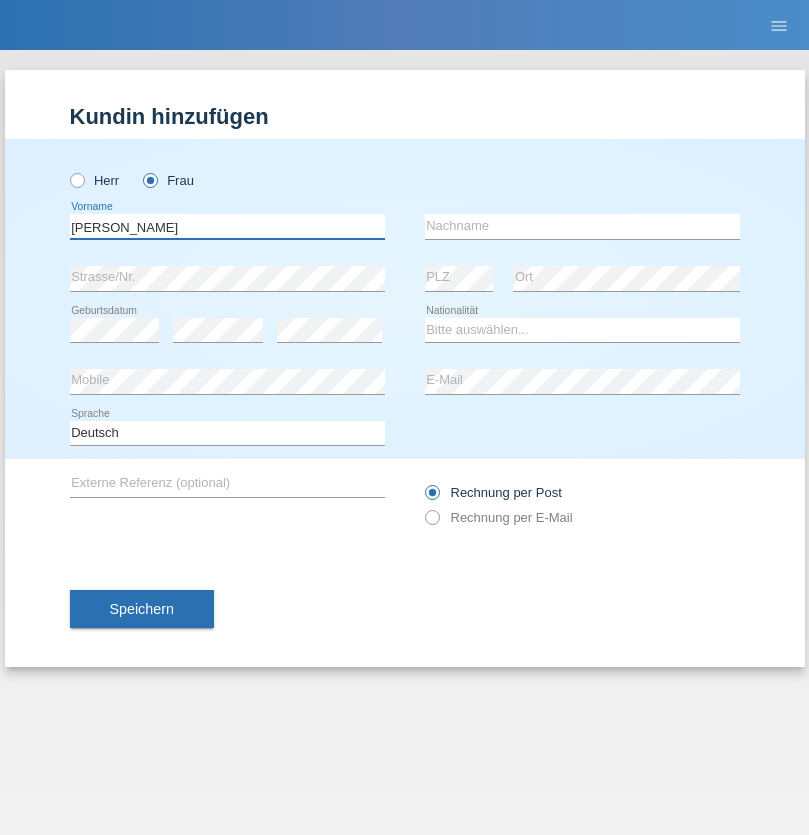 type on "[PERSON_NAME]" 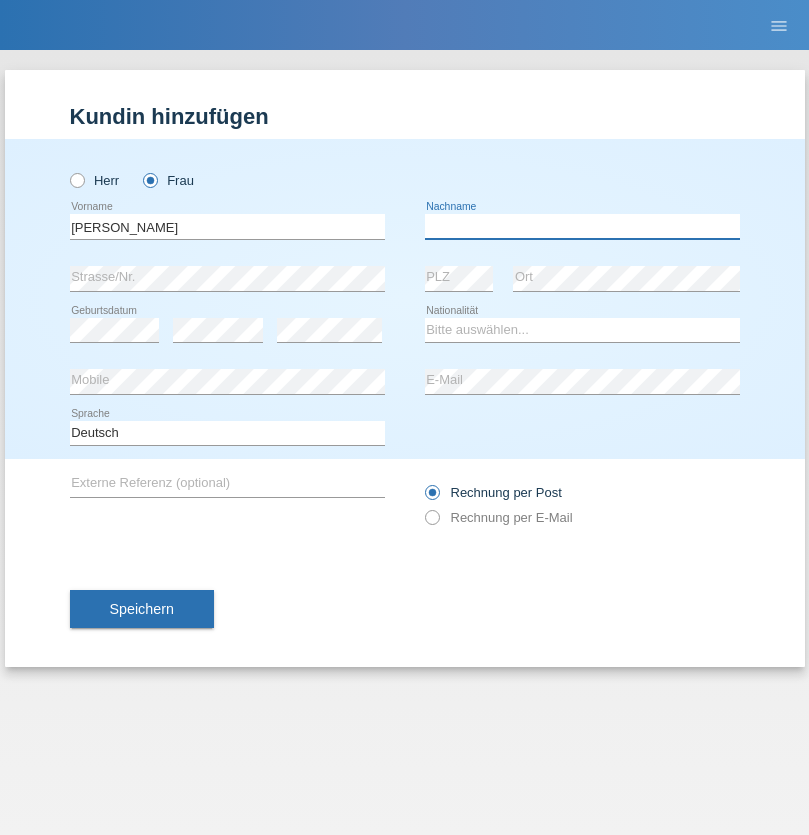 click at bounding box center (582, 226) 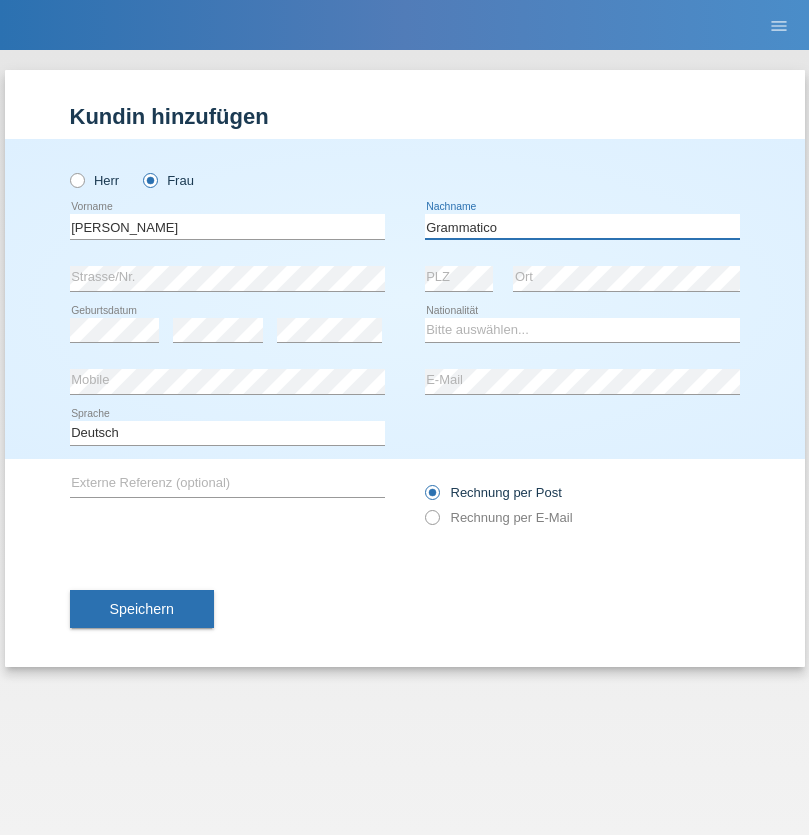 type on "Grammatico" 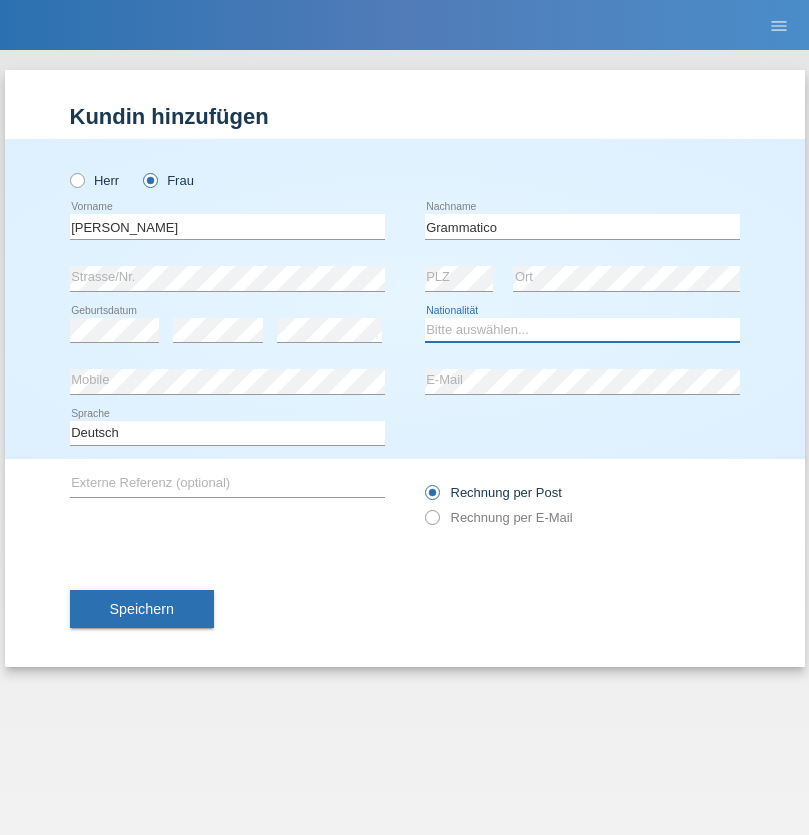 select on "CH" 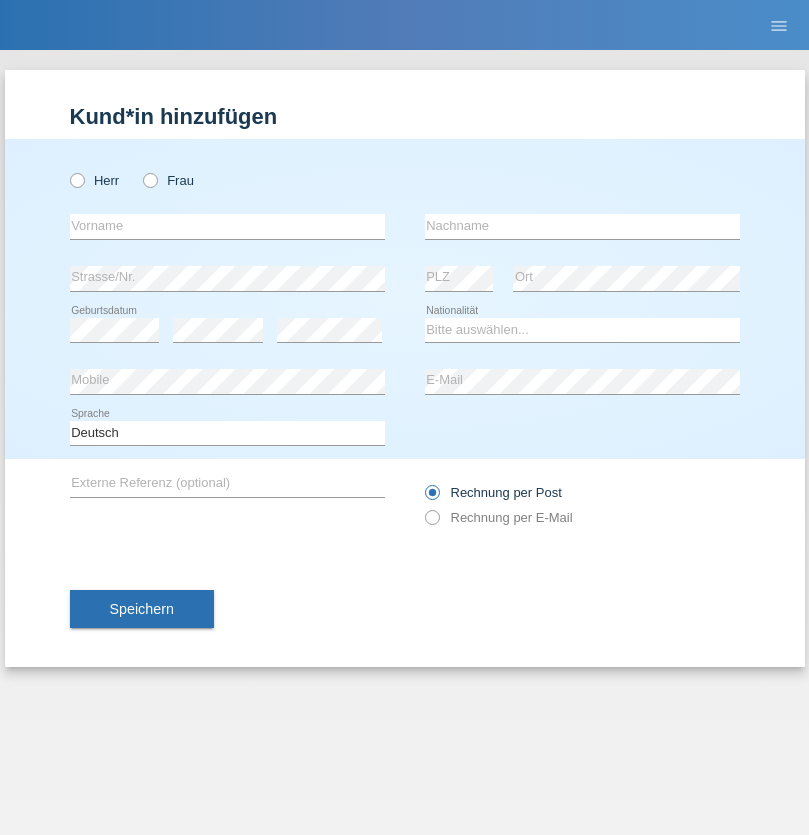 scroll, scrollTop: 0, scrollLeft: 0, axis: both 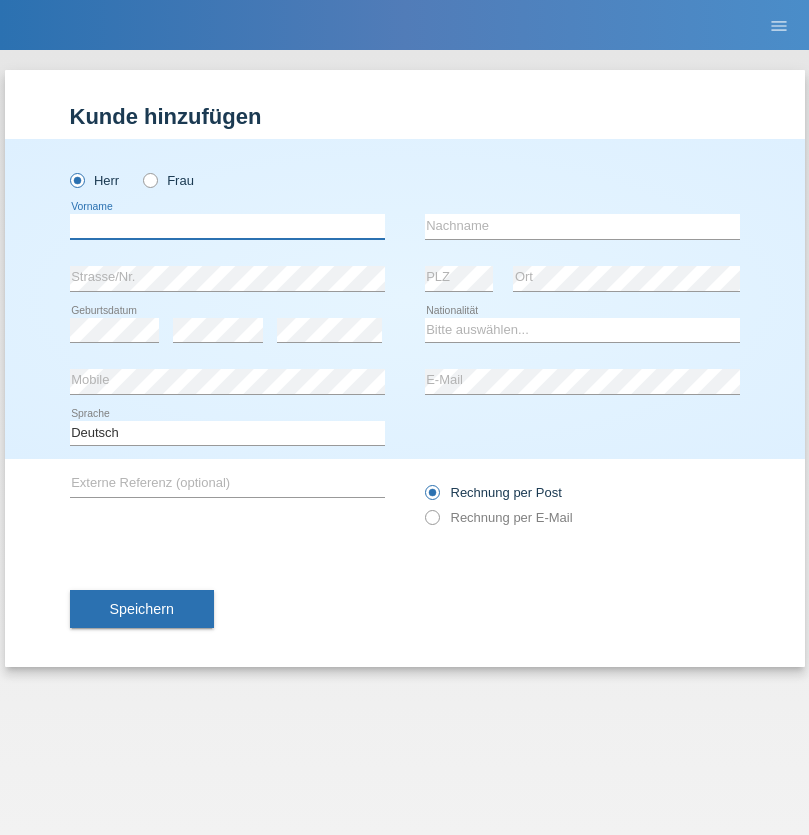 click at bounding box center [227, 226] 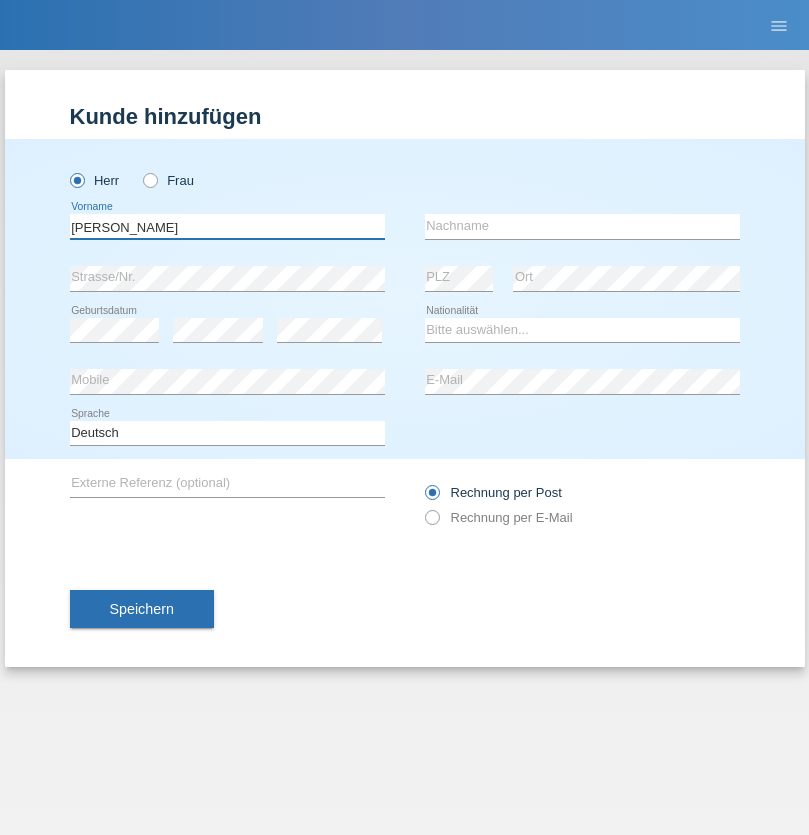 type on "[PERSON_NAME]" 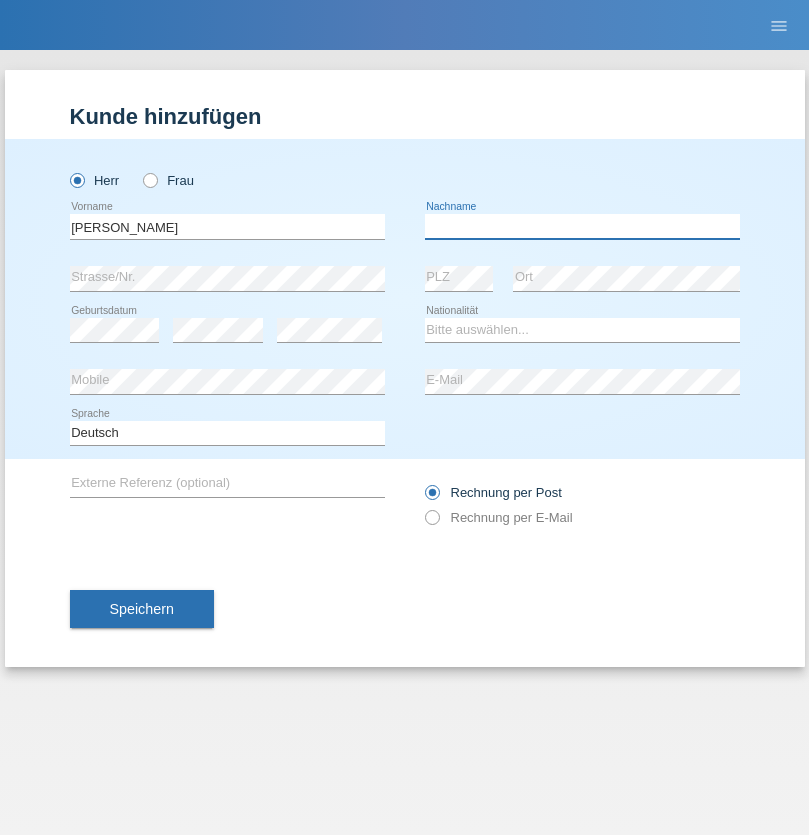 click at bounding box center [582, 226] 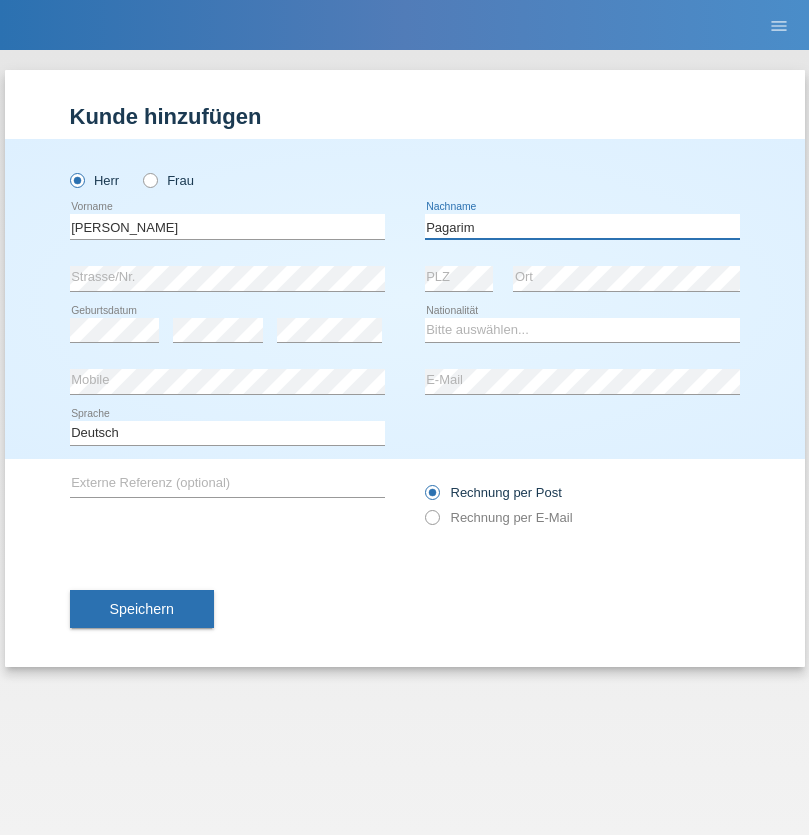 type on "Pagarim" 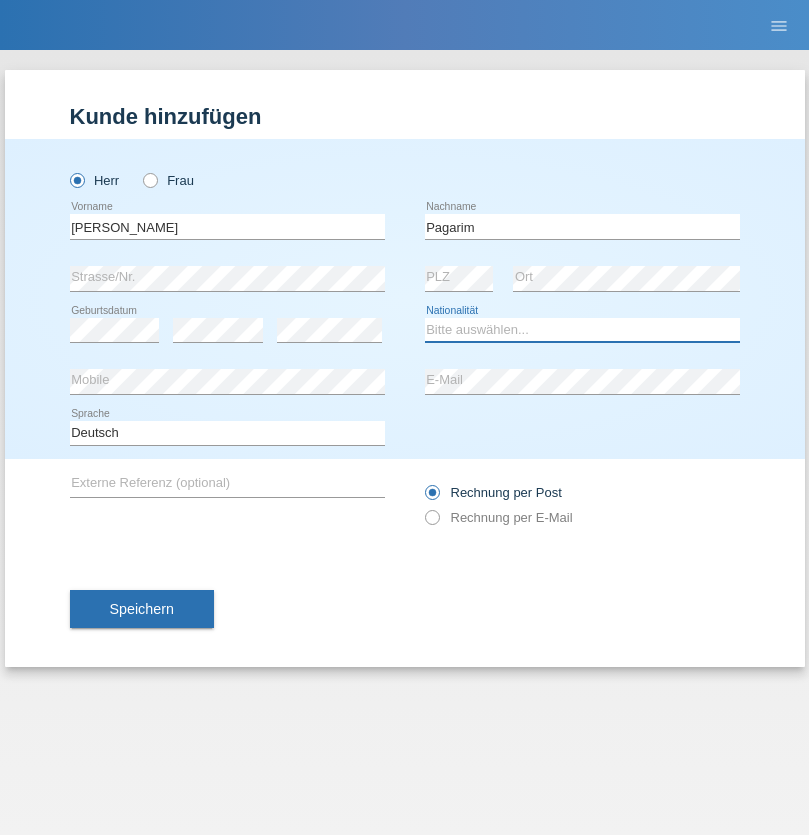 select on "CH" 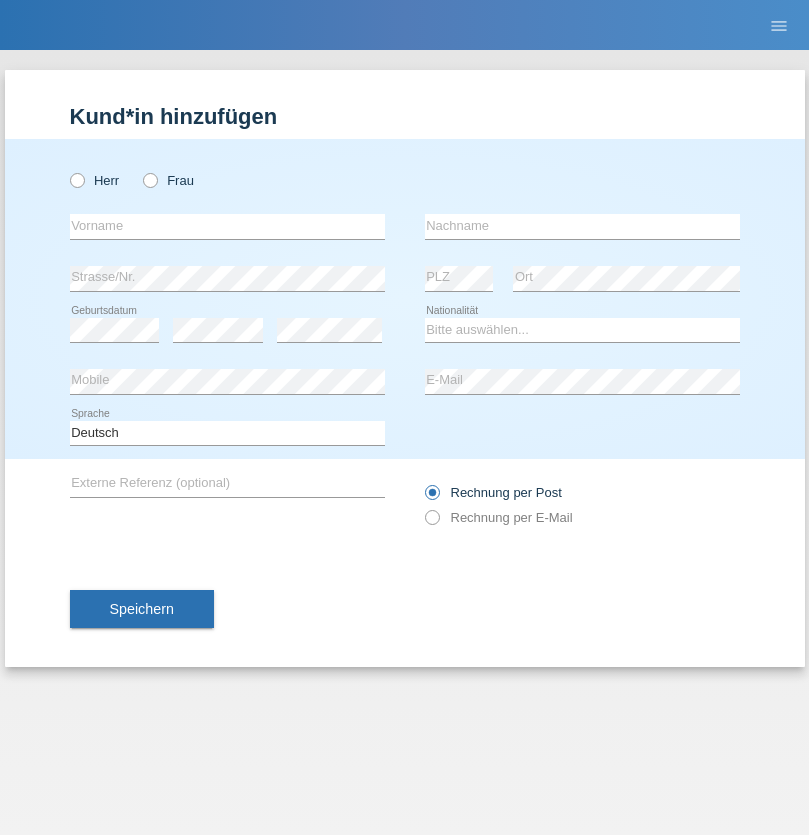 scroll, scrollTop: 0, scrollLeft: 0, axis: both 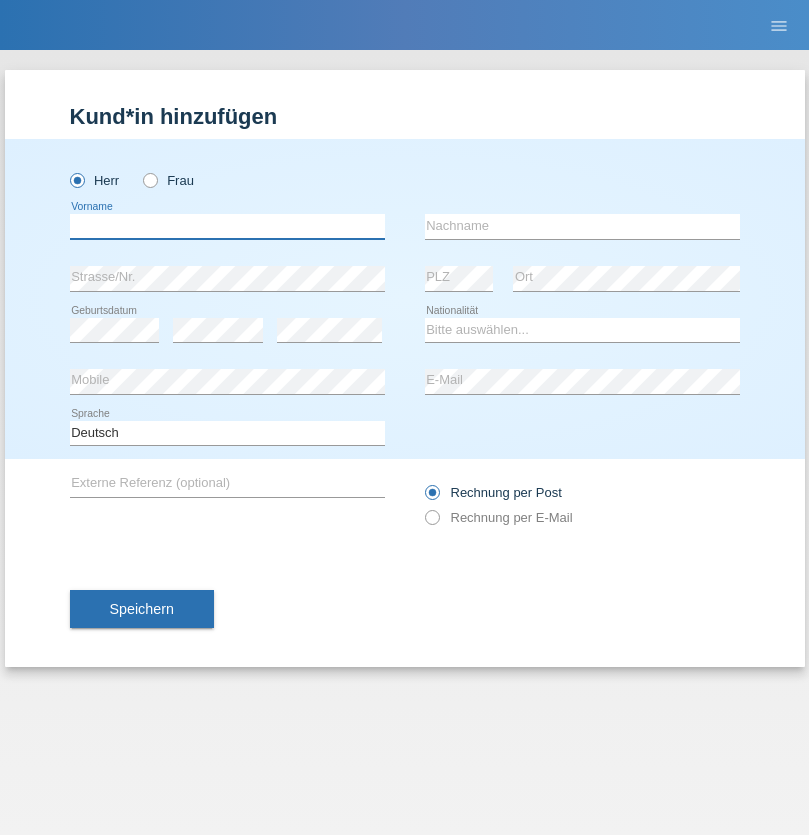 click at bounding box center (227, 226) 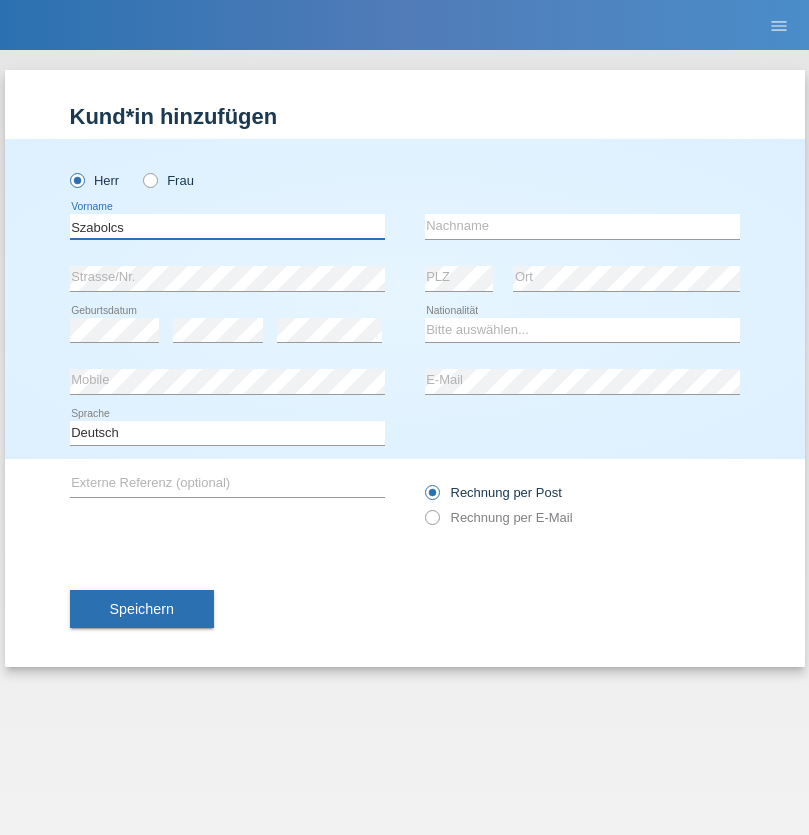 type on "Szabolcs" 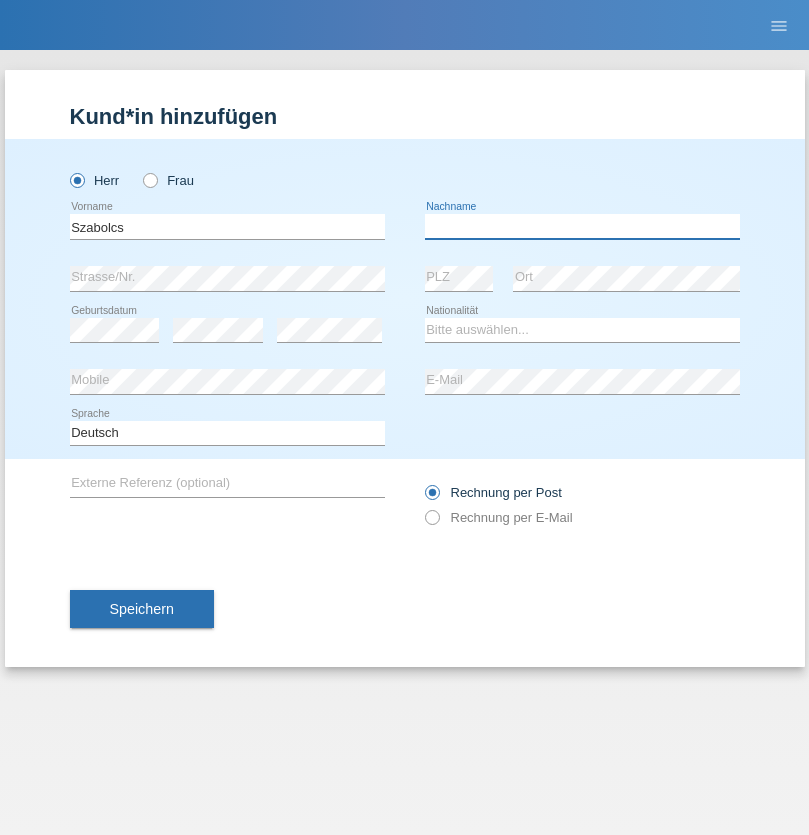 click at bounding box center [582, 226] 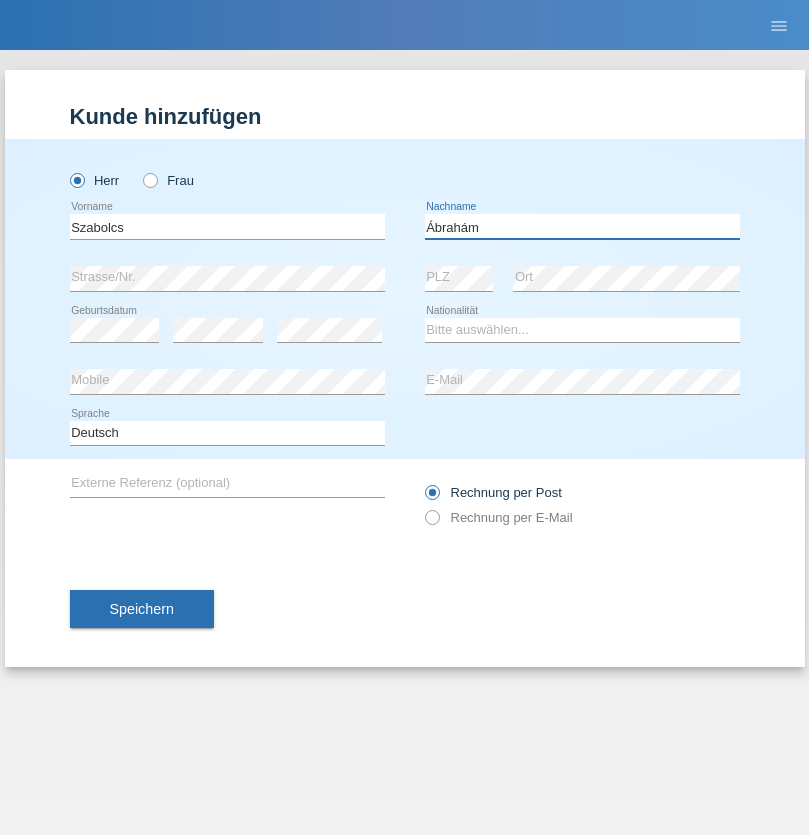 type on "Ábrahám" 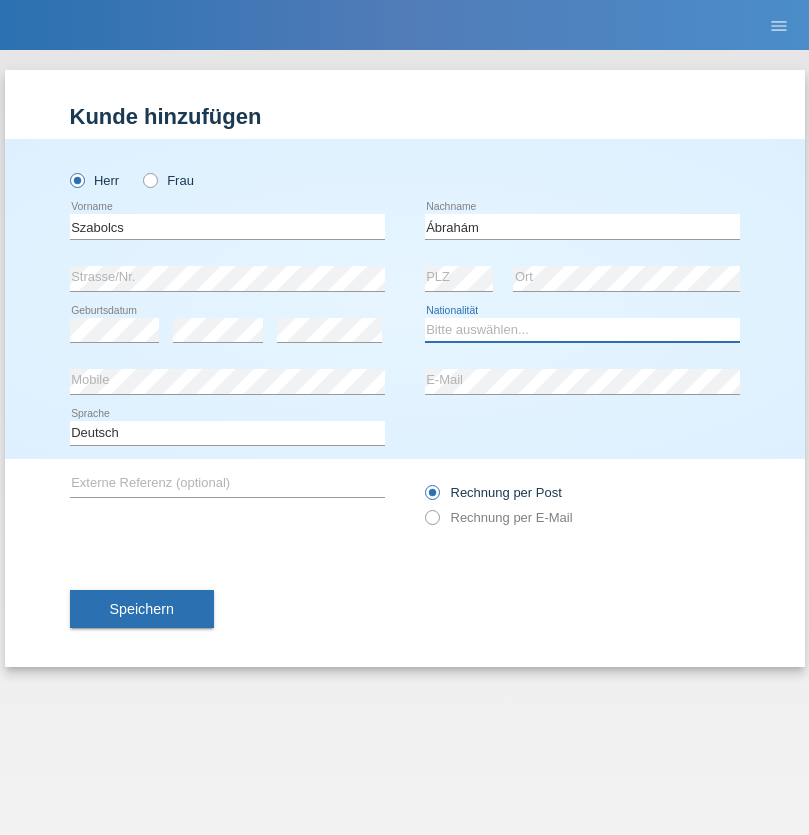 select on "HU" 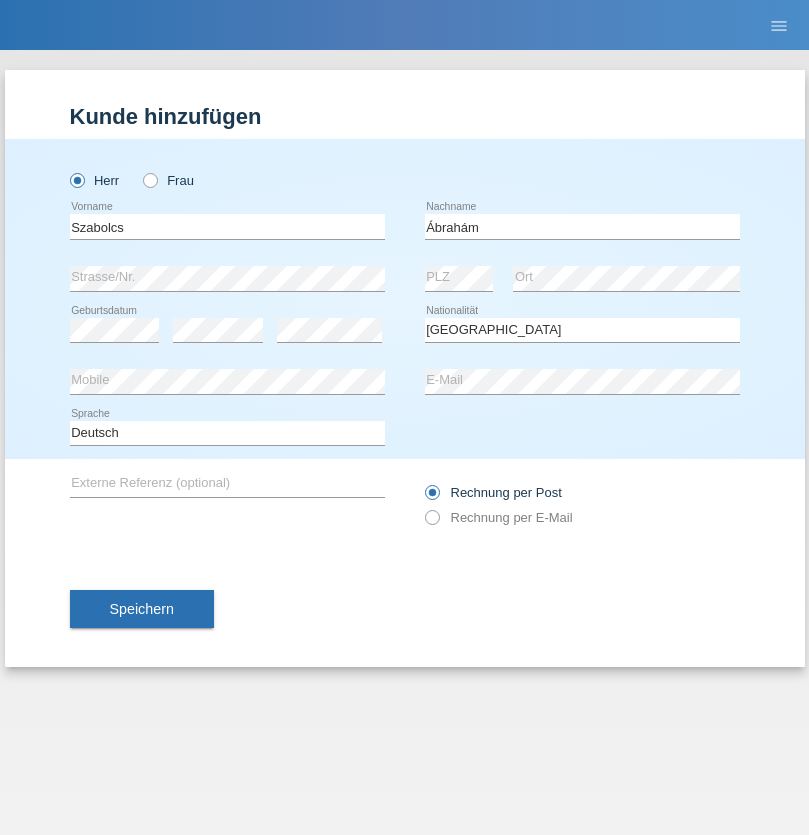 select on "C" 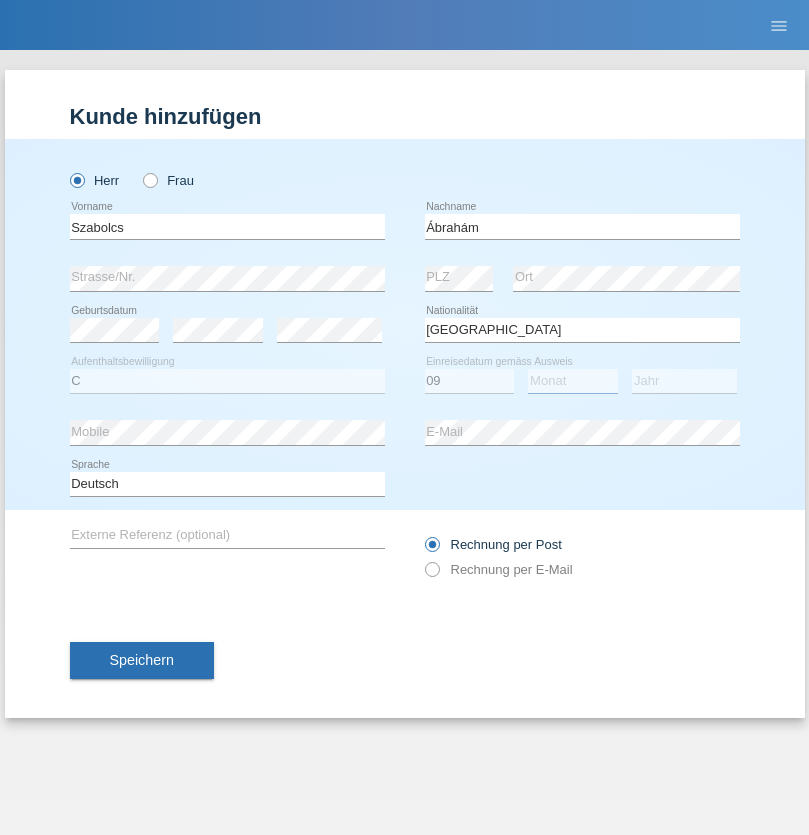 select on "12" 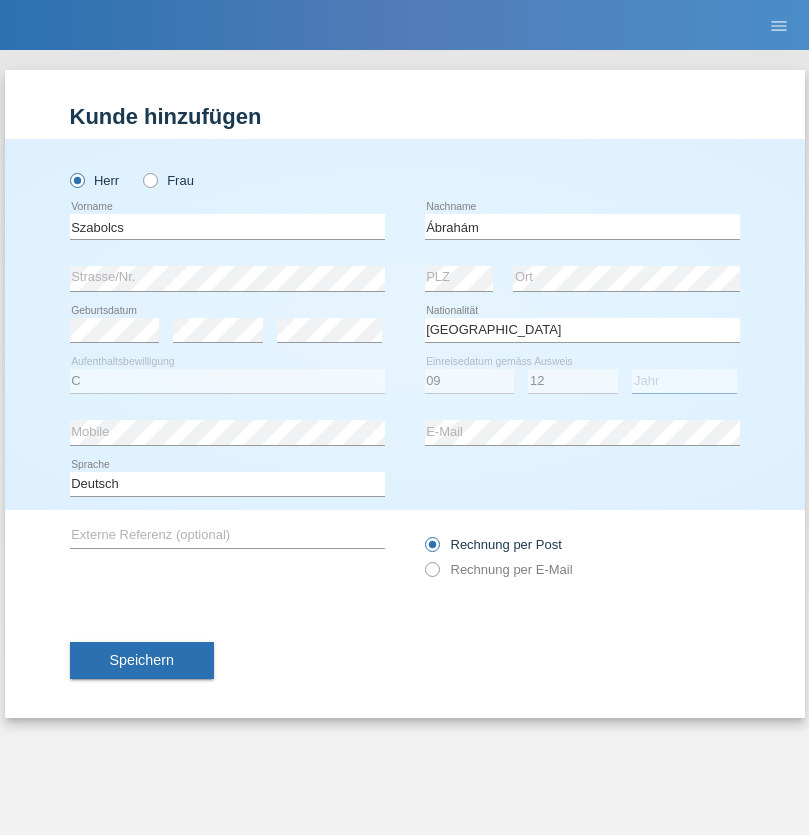 select on "2021" 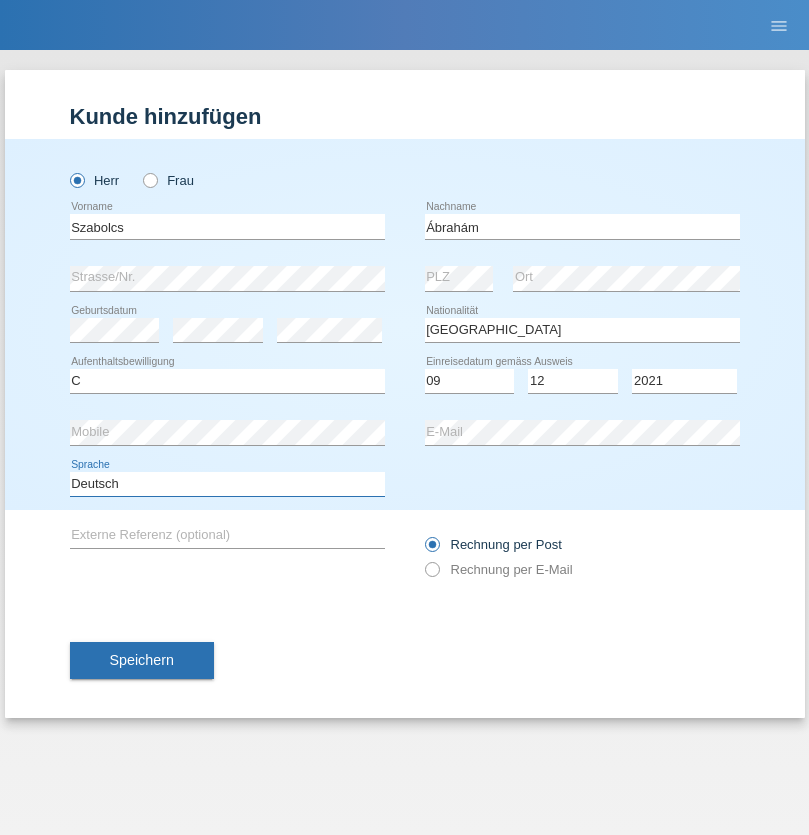 select on "en" 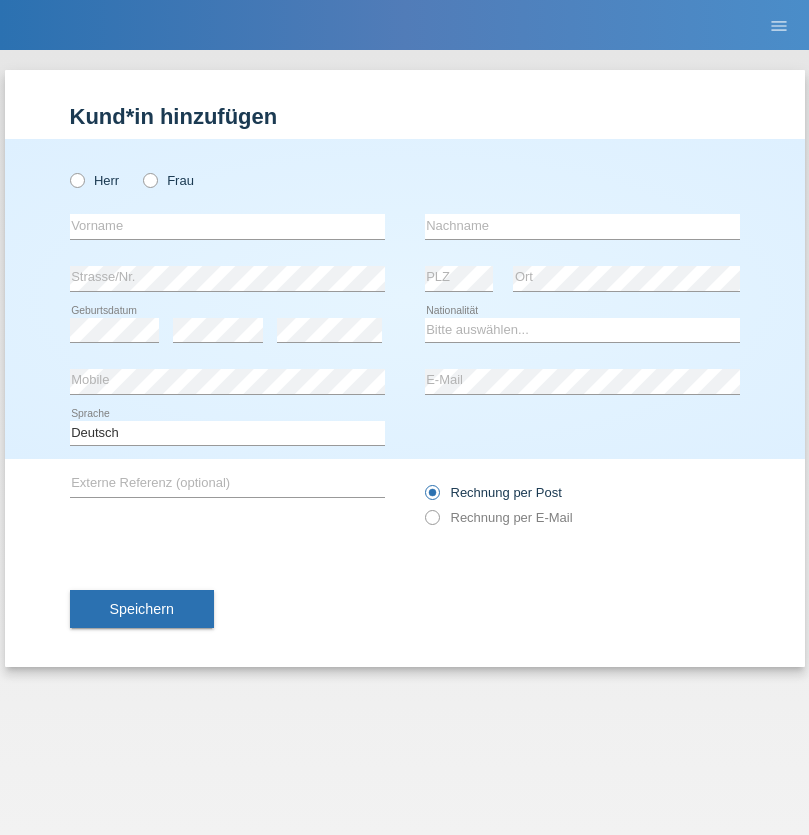 scroll, scrollTop: 0, scrollLeft: 0, axis: both 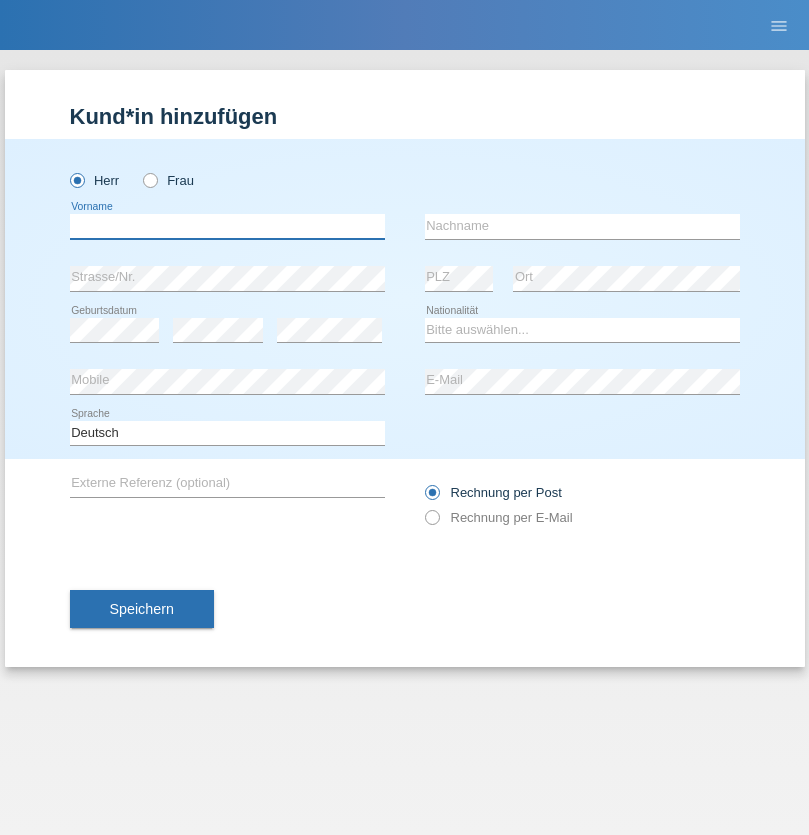 click at bounding box center [227, 226] 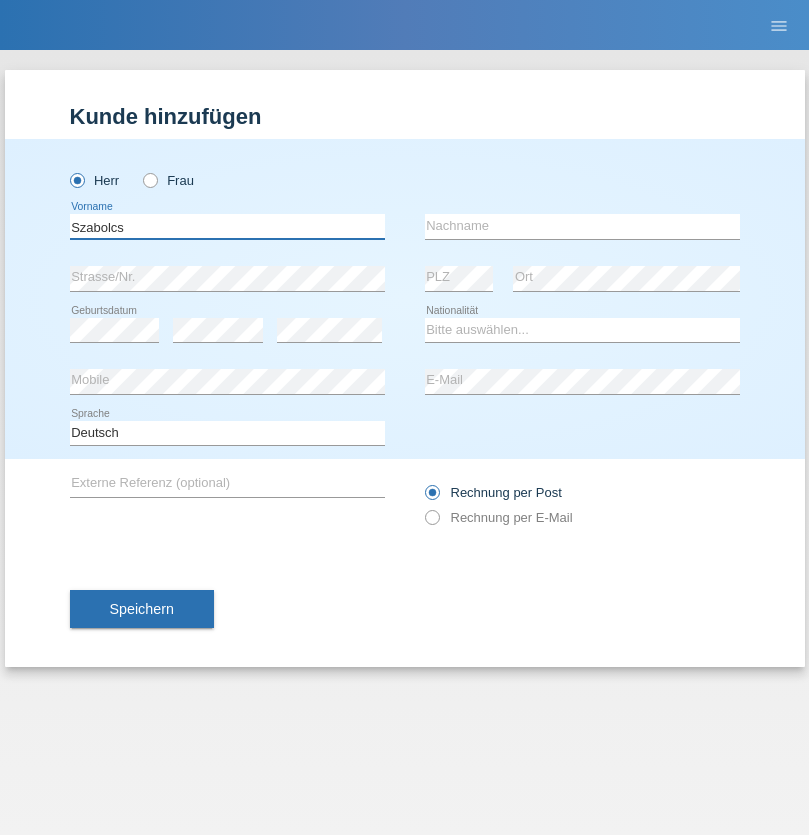 type on "Szabolcs" 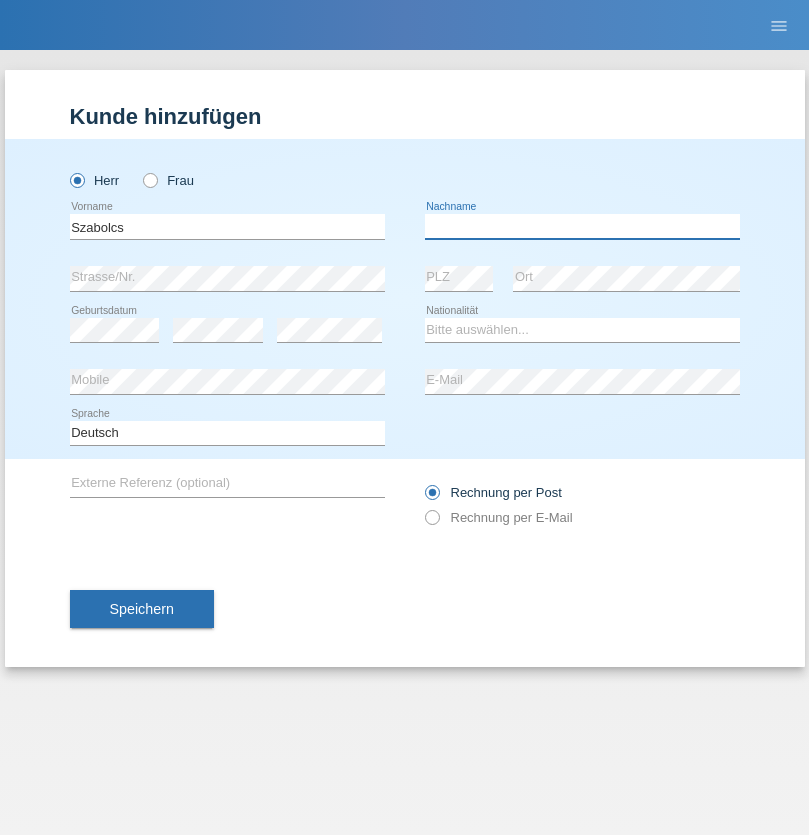 click at bounding box center (582, 226) 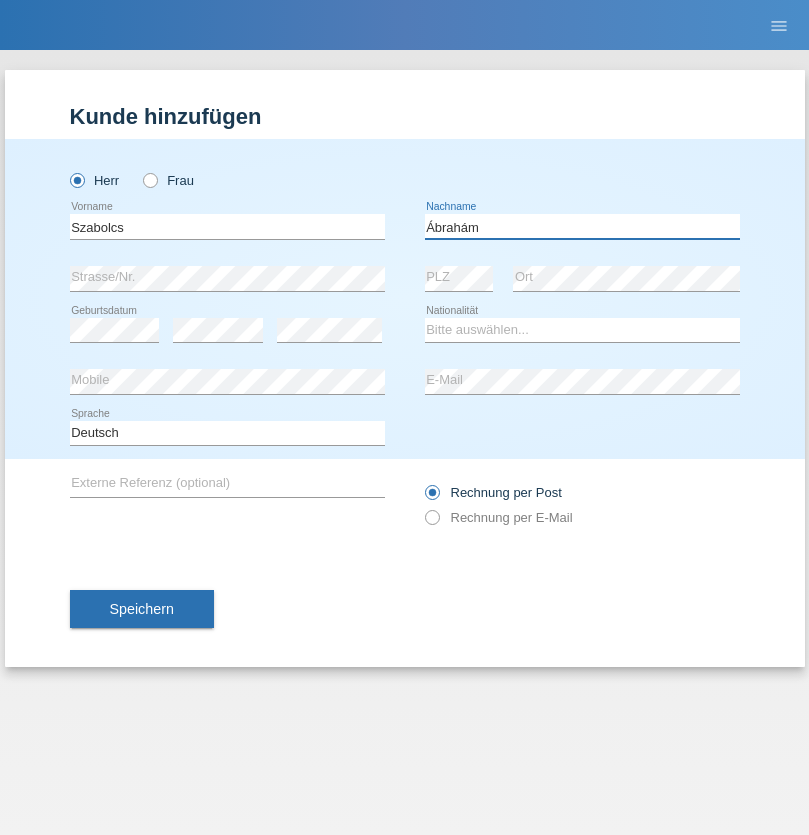 type on "Ábrahám" 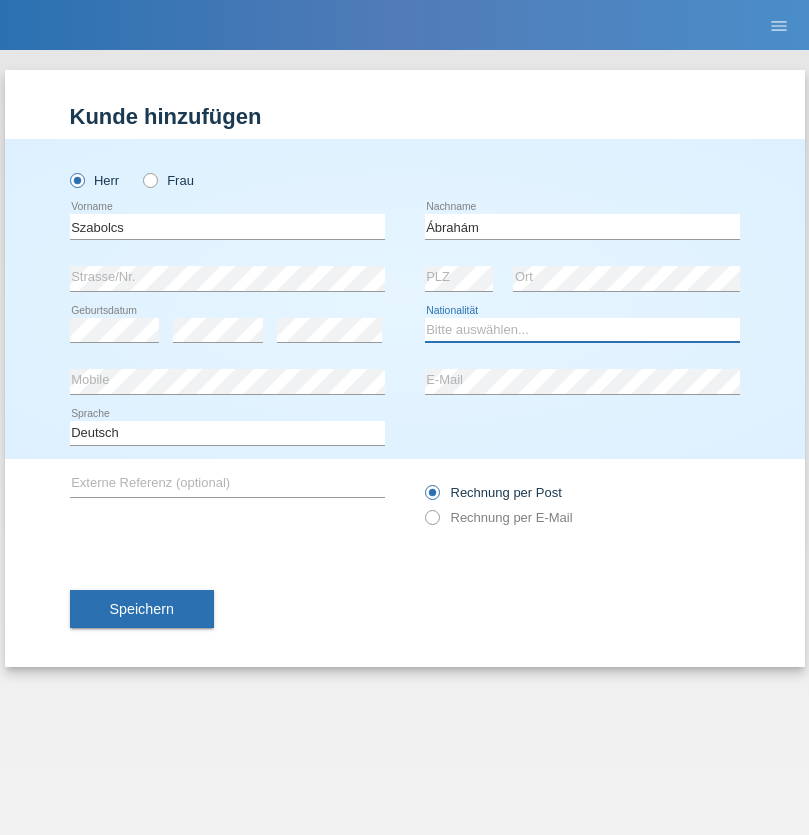 select on "HU" 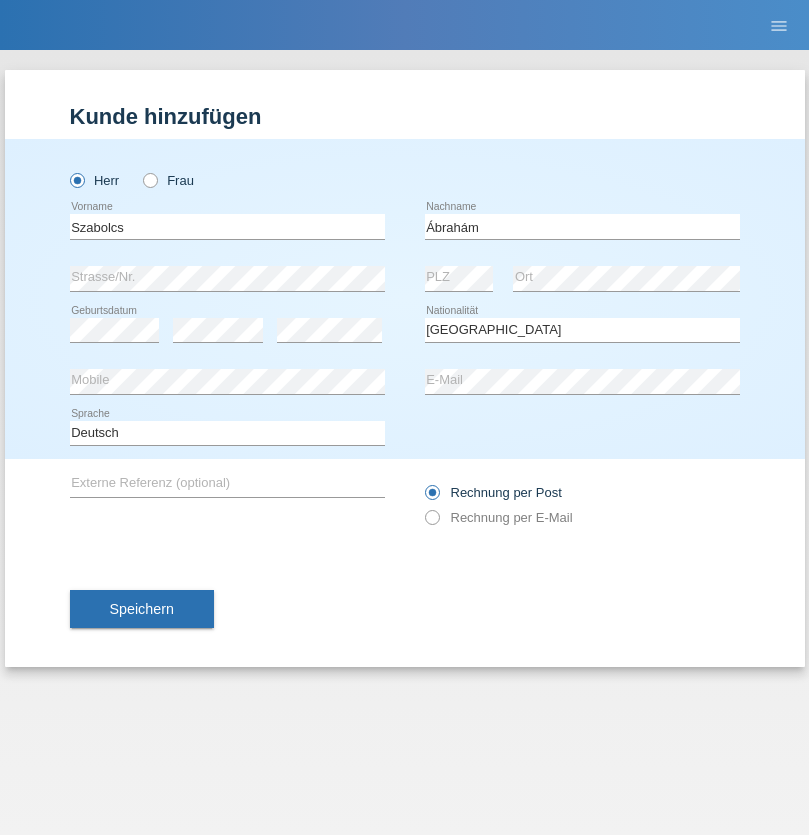 select on "C" 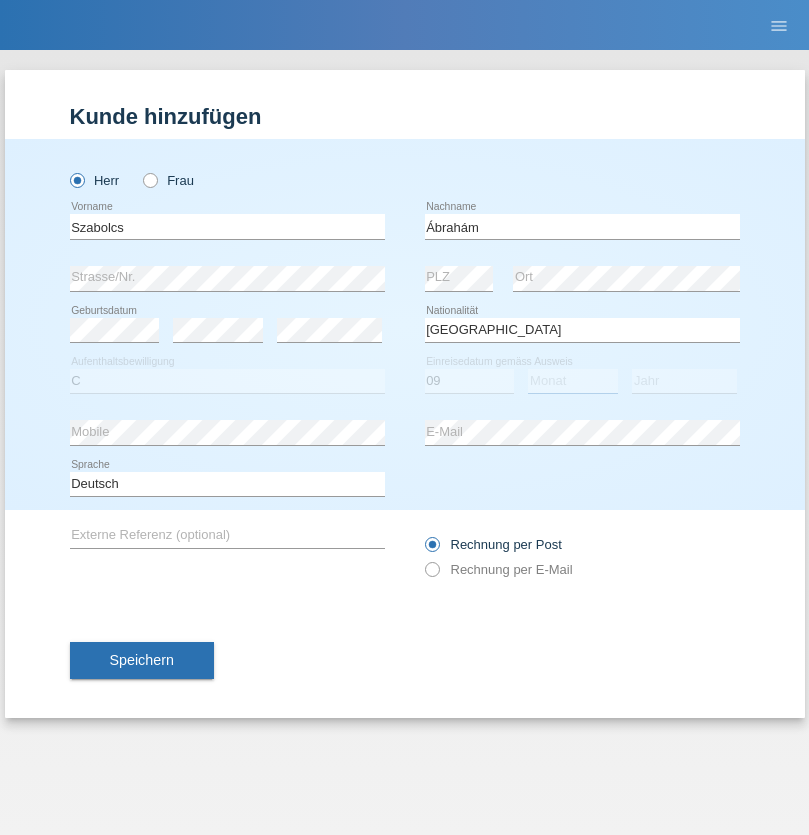 select on "12" 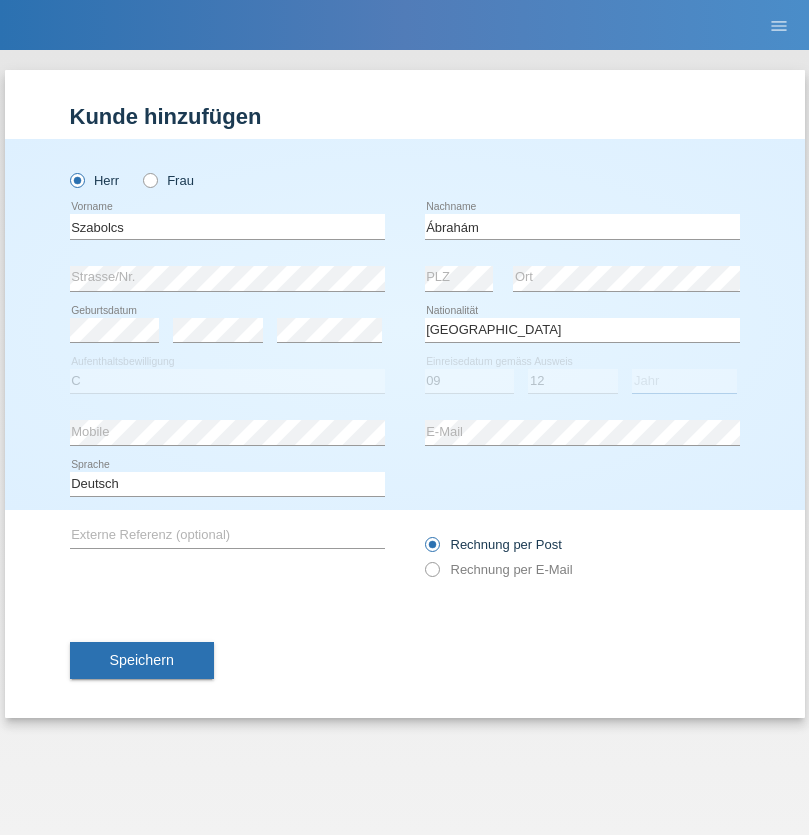 select on "2021" 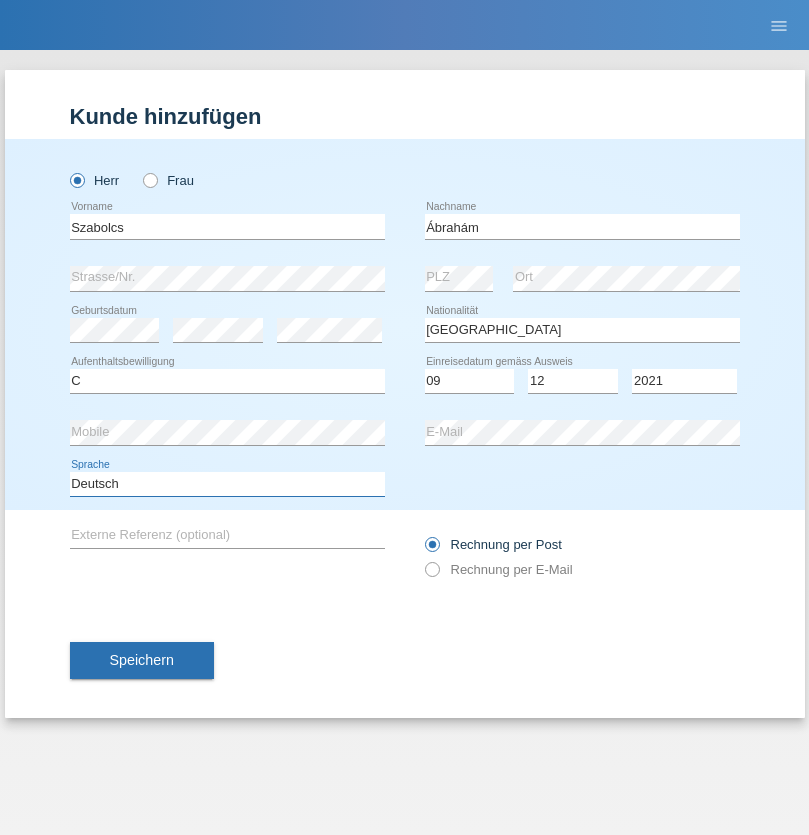select on "en" 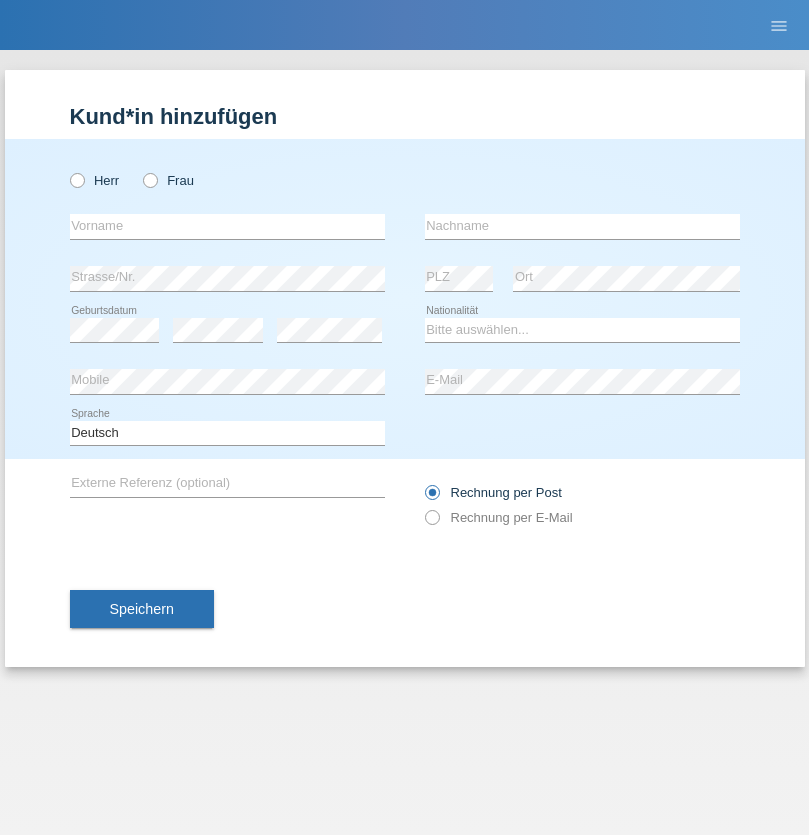 scroll, scrollTop: 0, scrollLeft: 0, axis: both 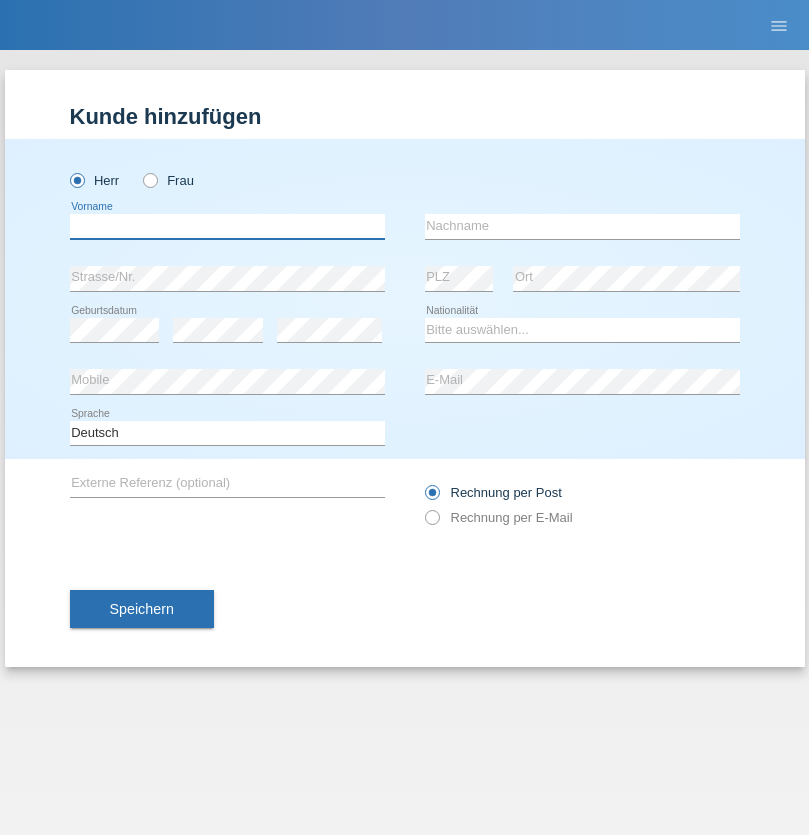 click at bounding box center [227, 226] 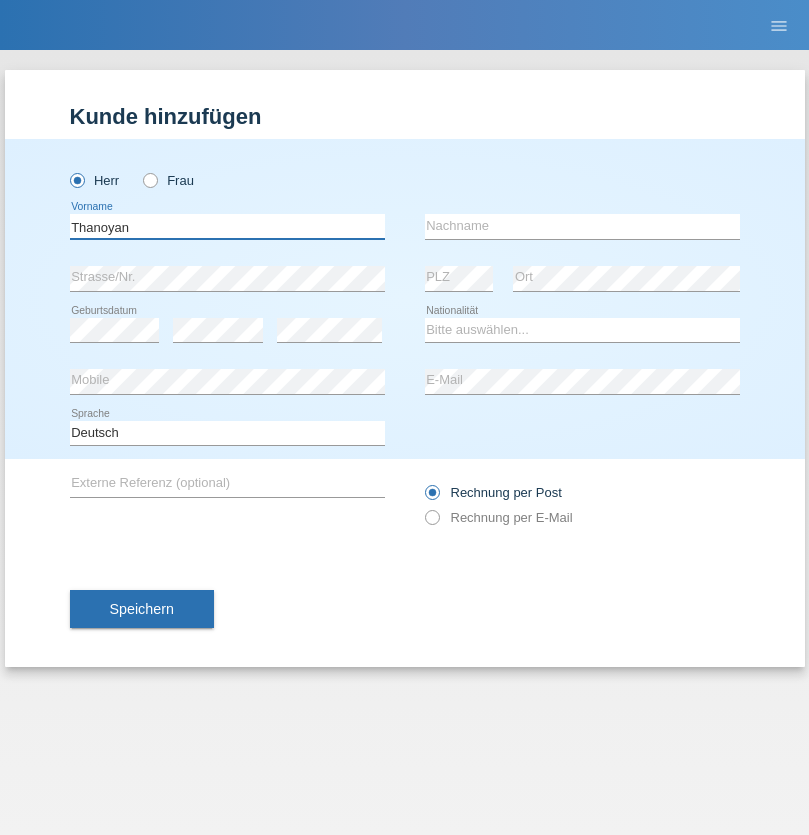 type on "Thanoyan" 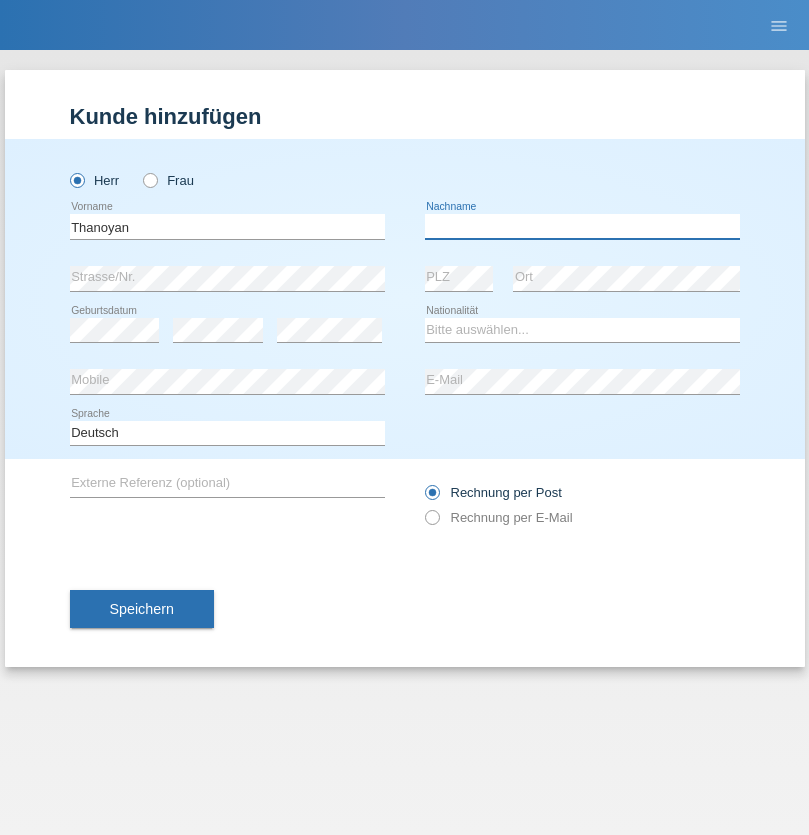 click at bounding box center (582, 226) 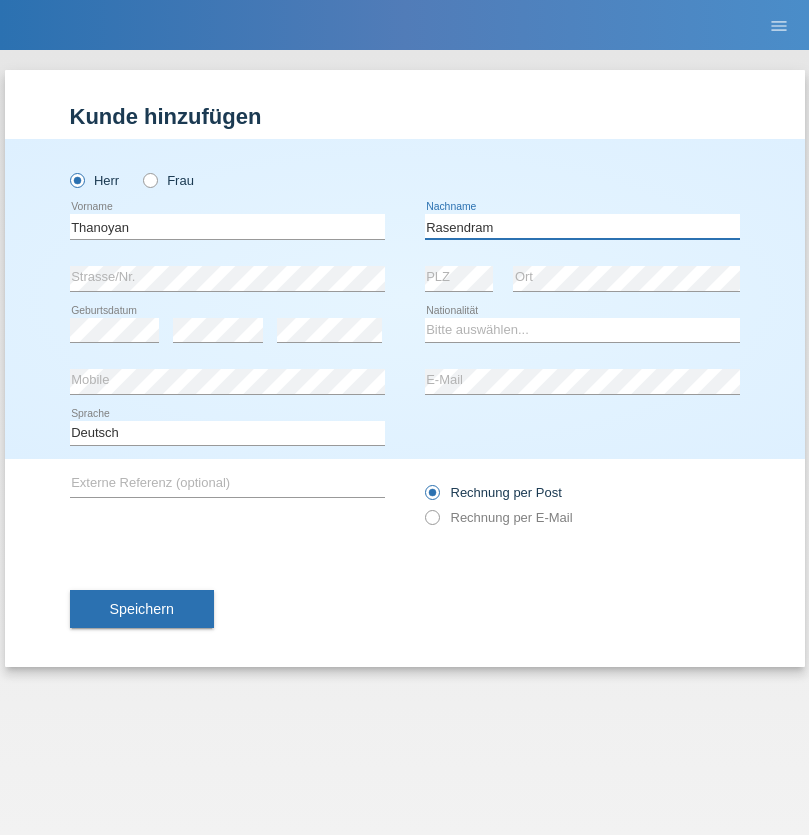 type on "Rasendram" 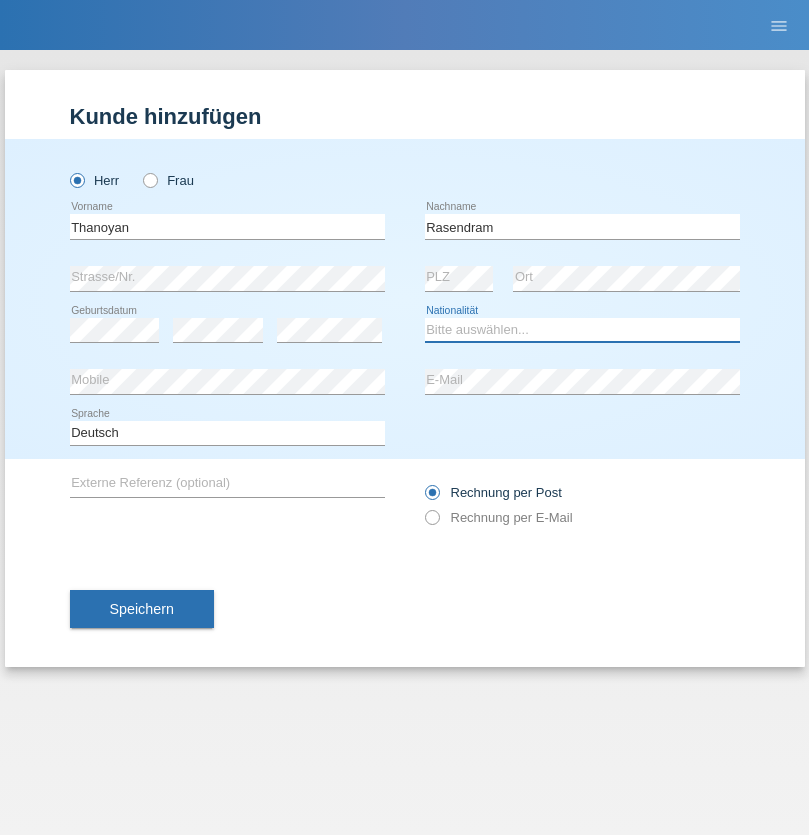 select on "LK" 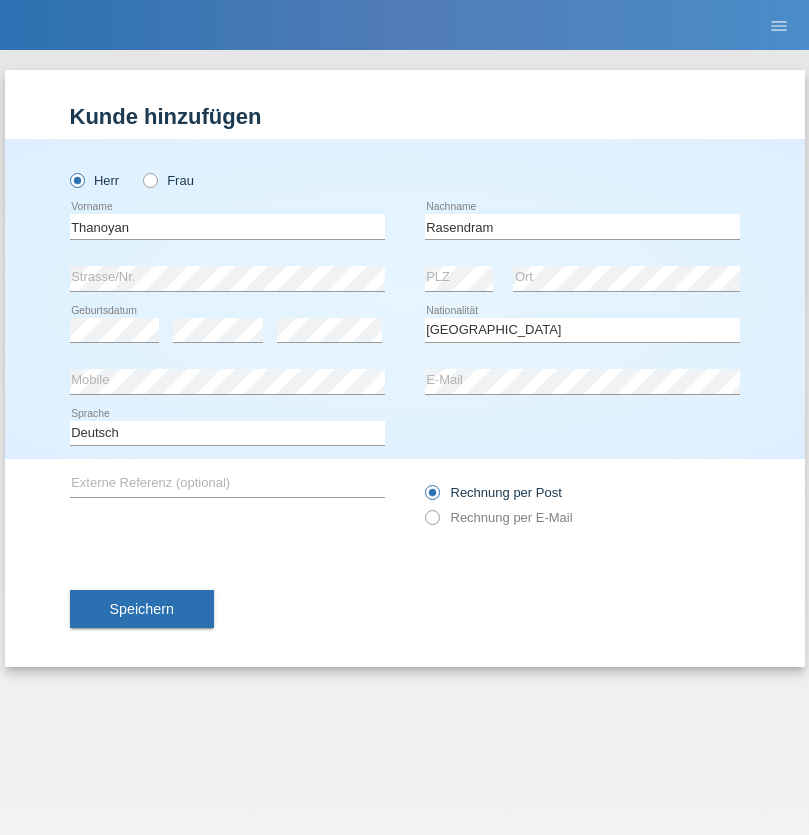 select on "C" 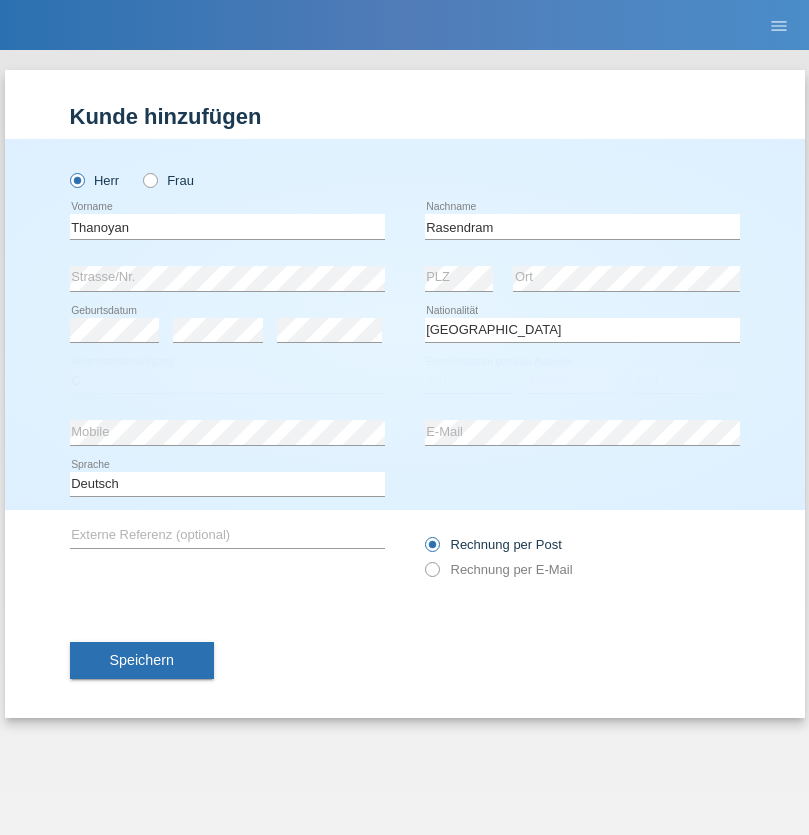 select on "23" 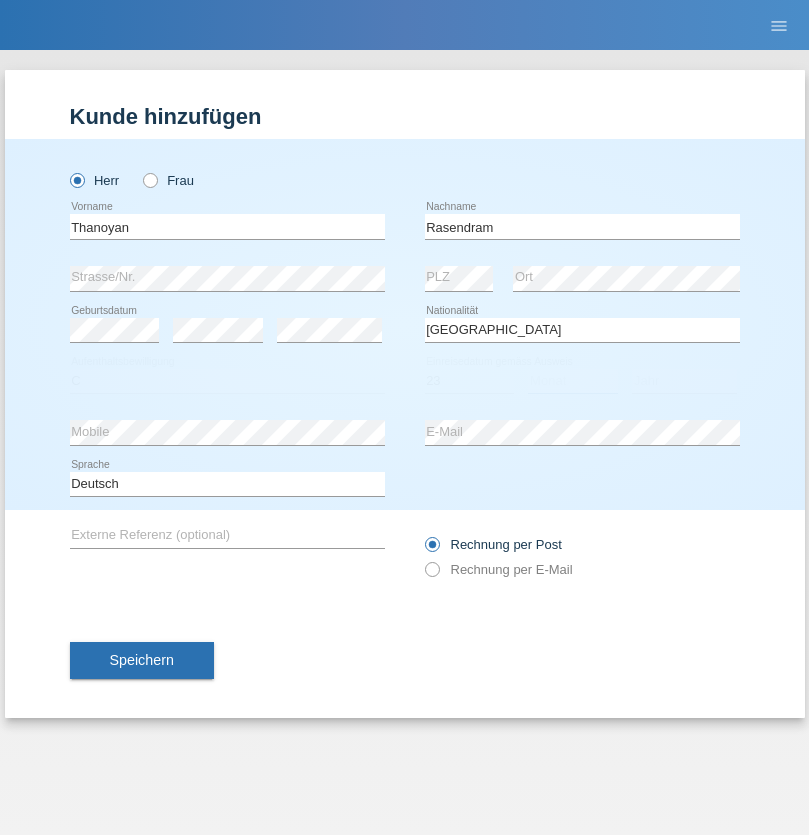 select on "02" 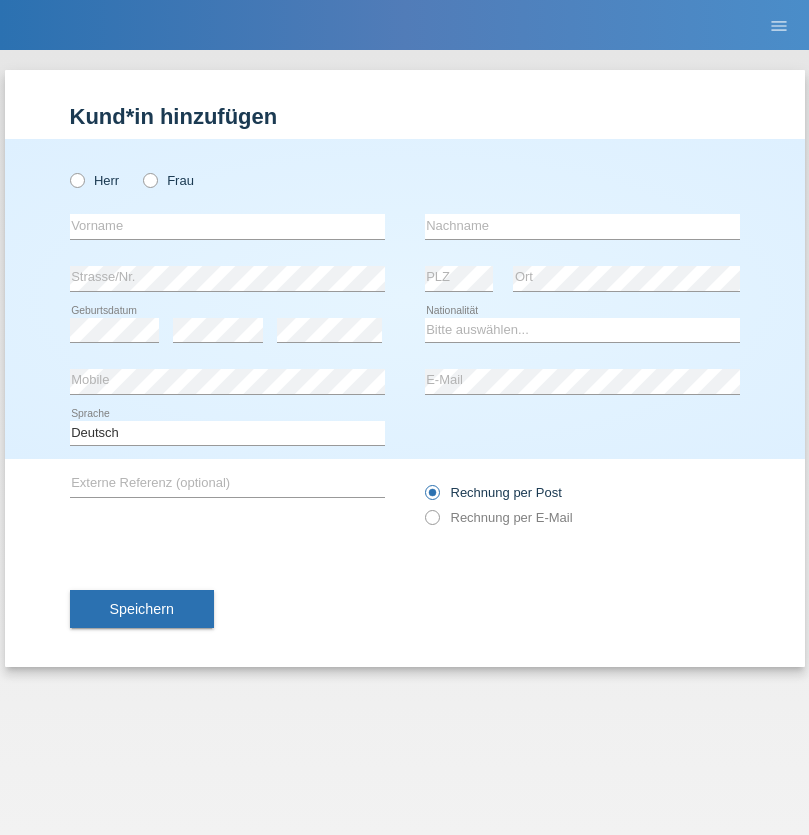 scroll, scrollTop: 0, scrollLeft: 0, axis: both 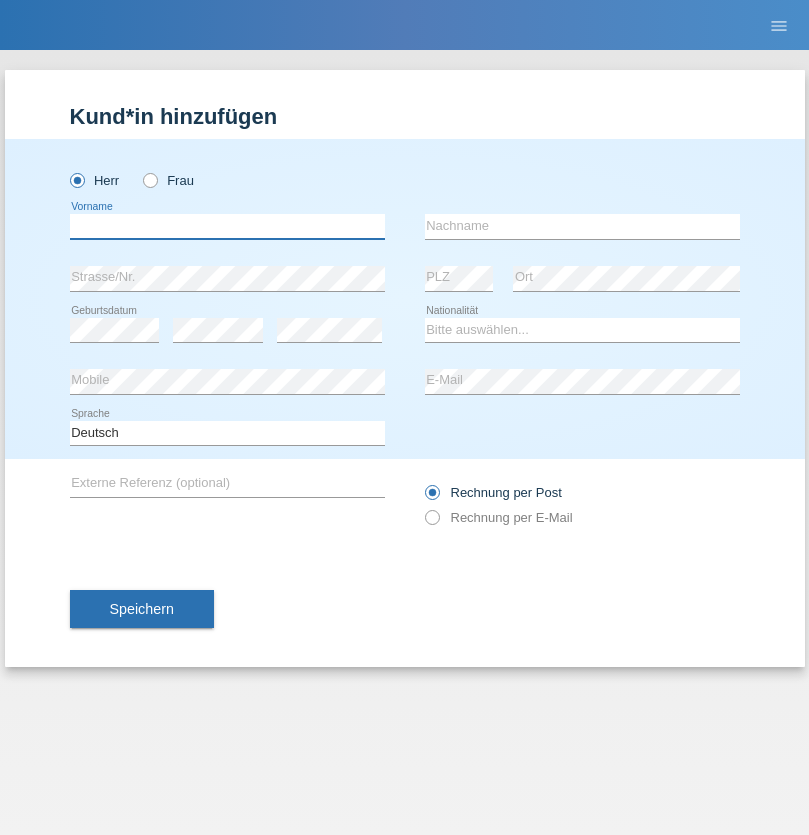 click at bounding box center (227, 226) 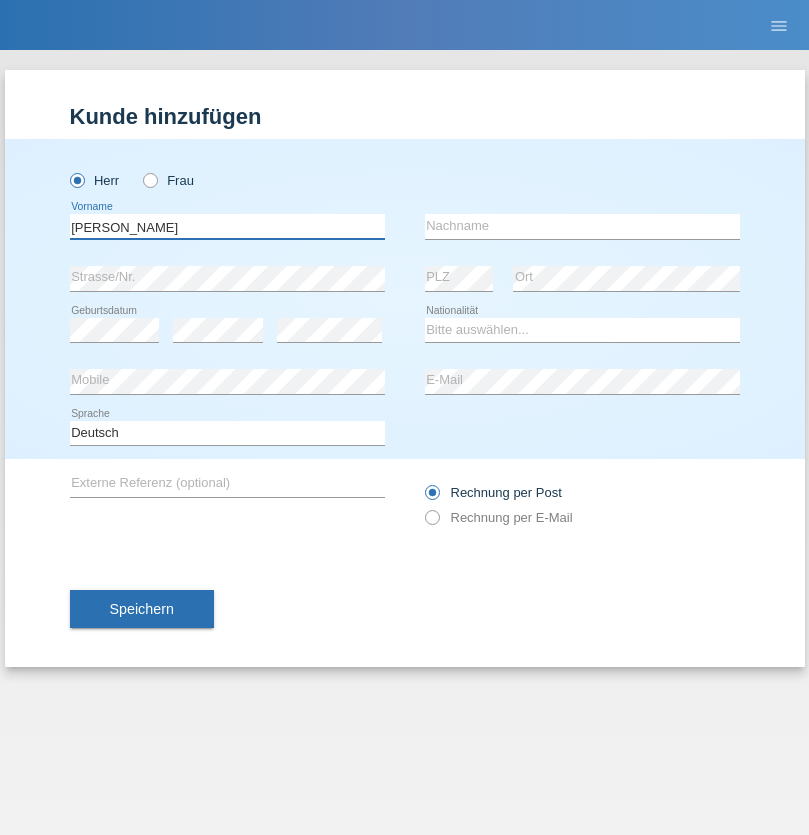type on "[PERSON_NAME]" 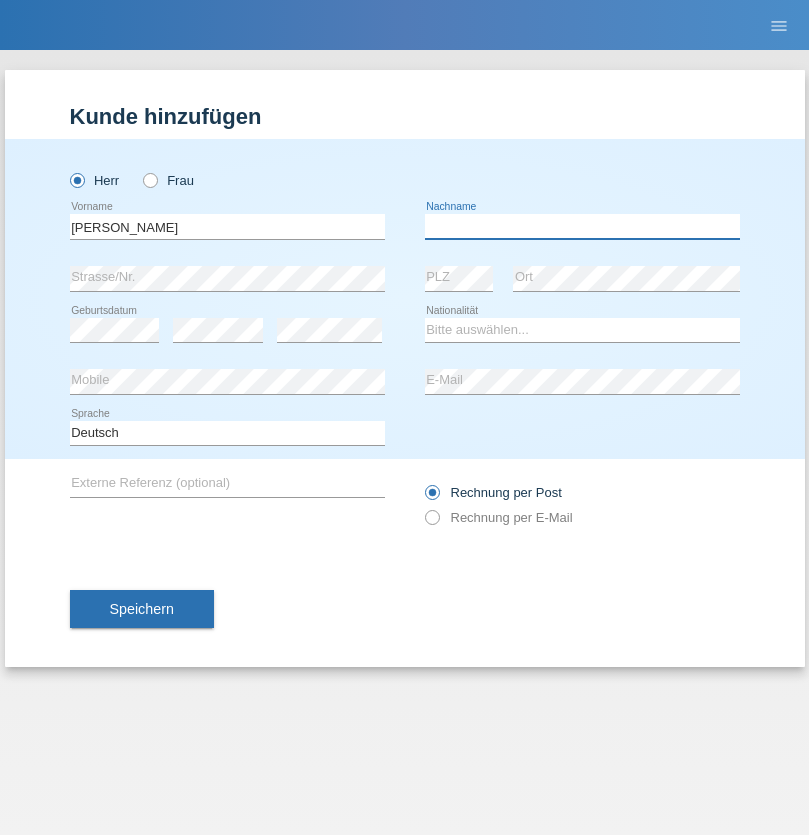 click at bounding box center (582, 226) 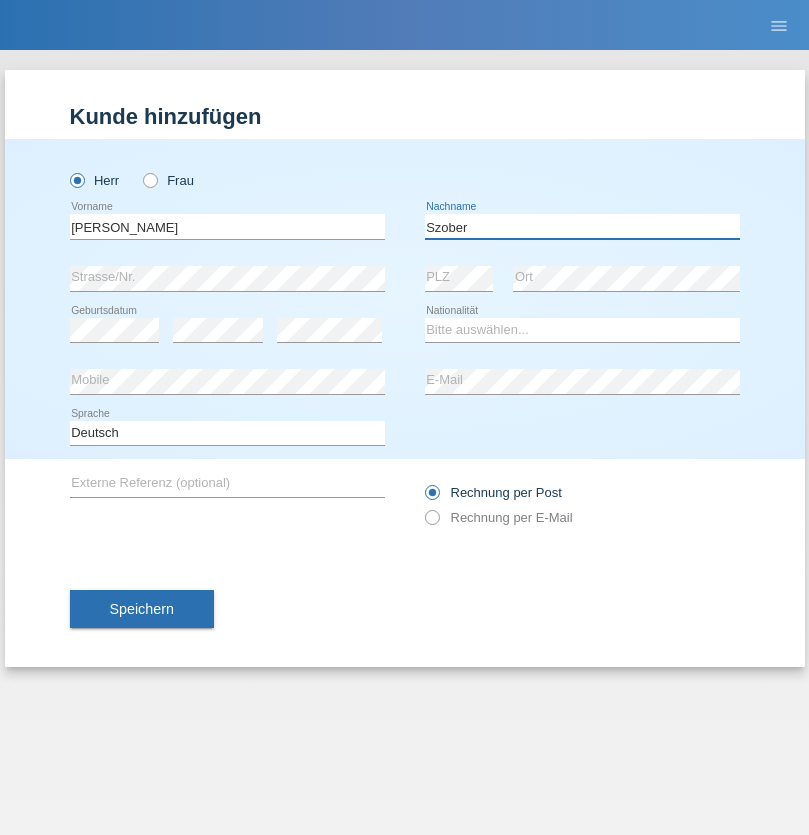 type on "Szober" 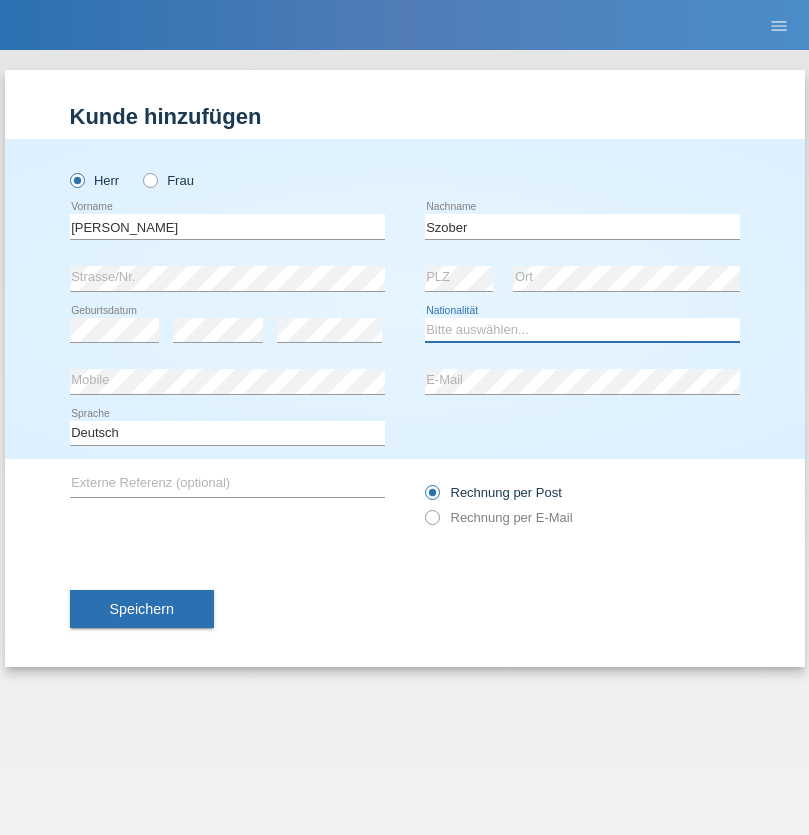 select on "PL" 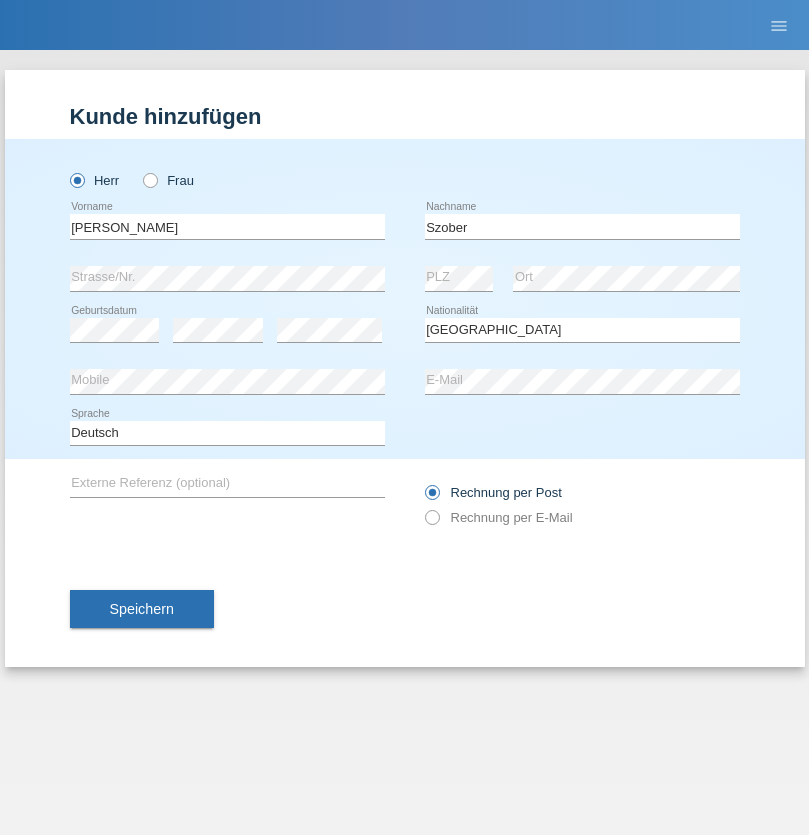select on "C" 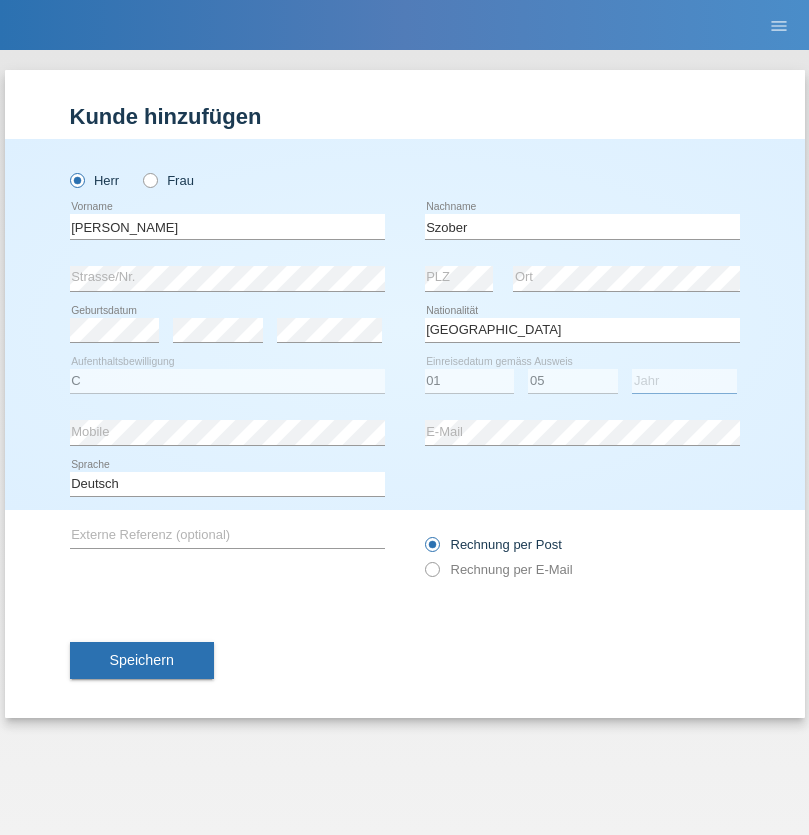 select on "2021" 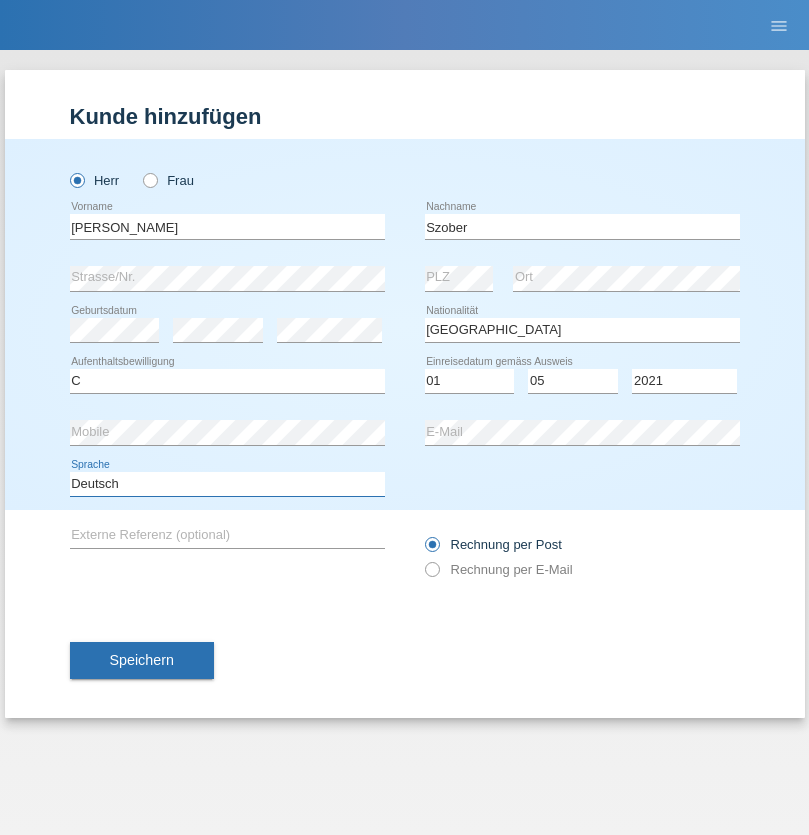 select on "en" 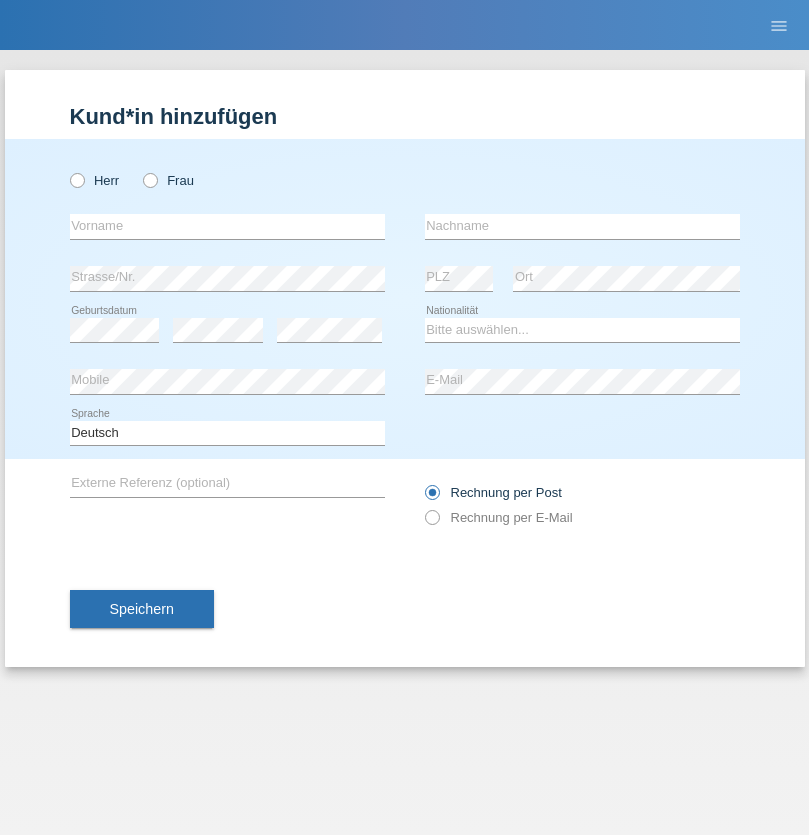scroll, scrollTop: 0, scrollLeft: 0, axis: both 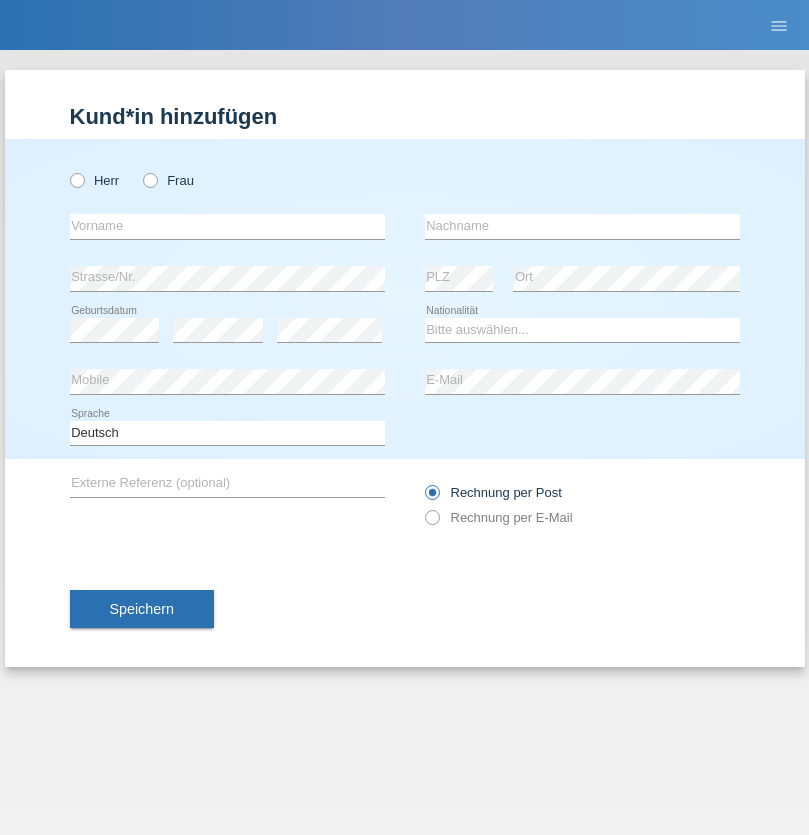 radio on "true" 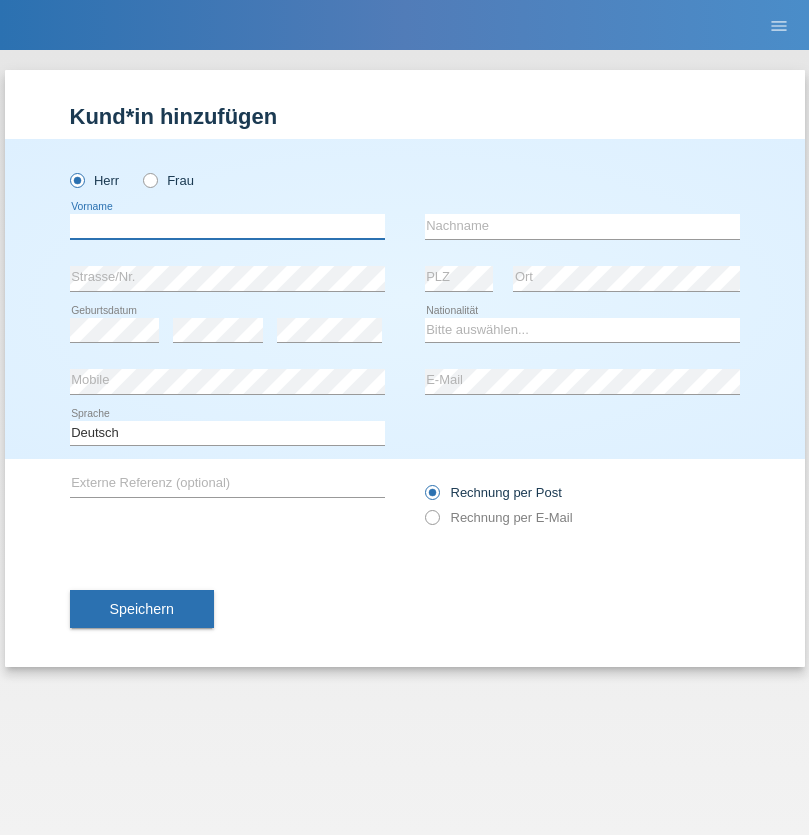 click at bounding box center (227, 226) 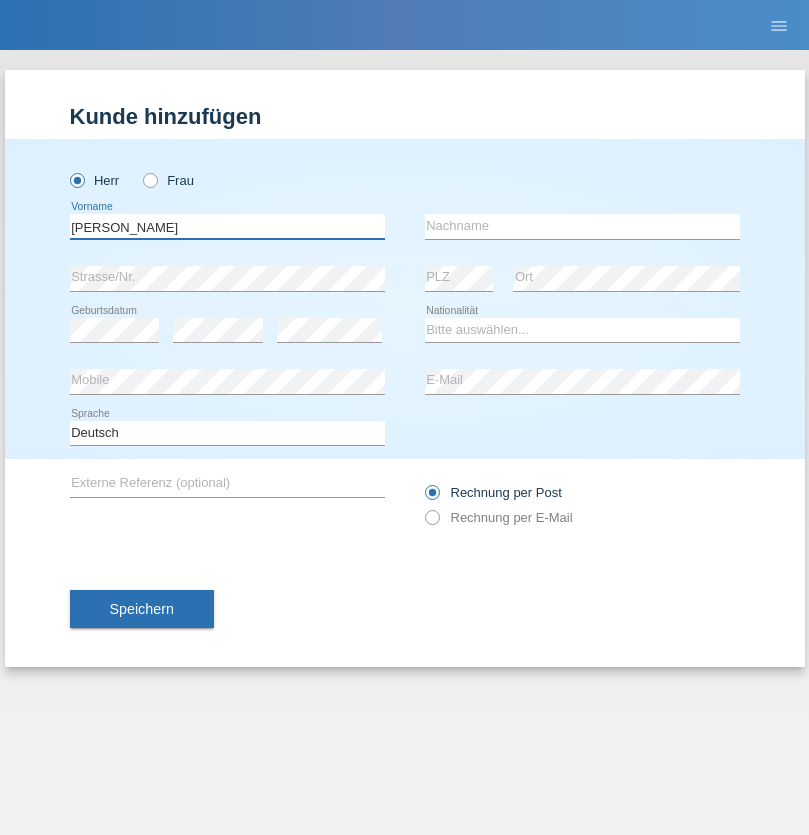 type on "[PERSON_NAME]" 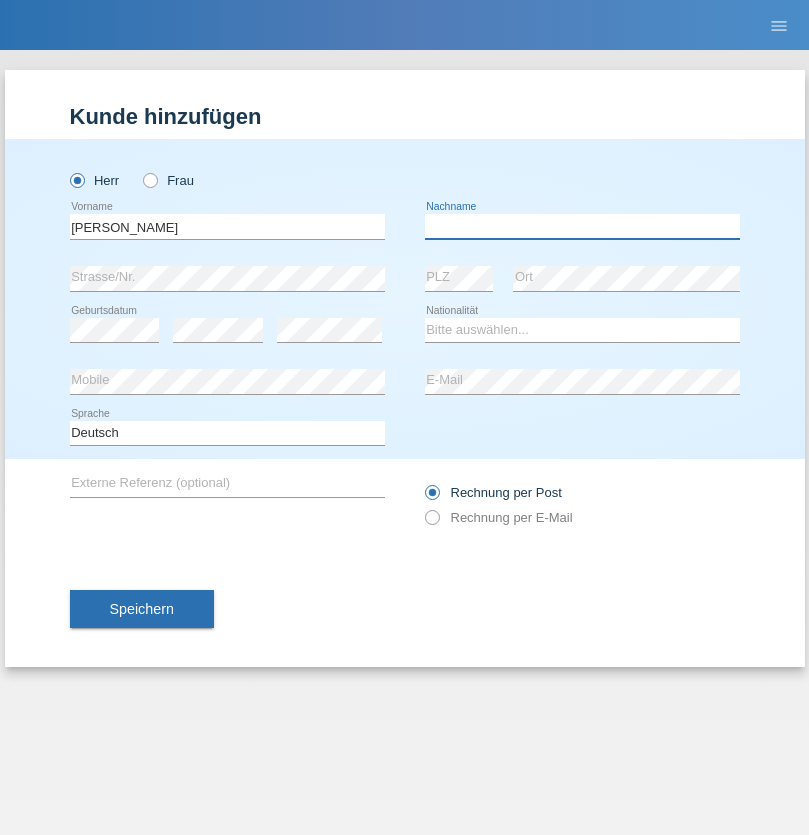 click at bounding box center (582, 226) 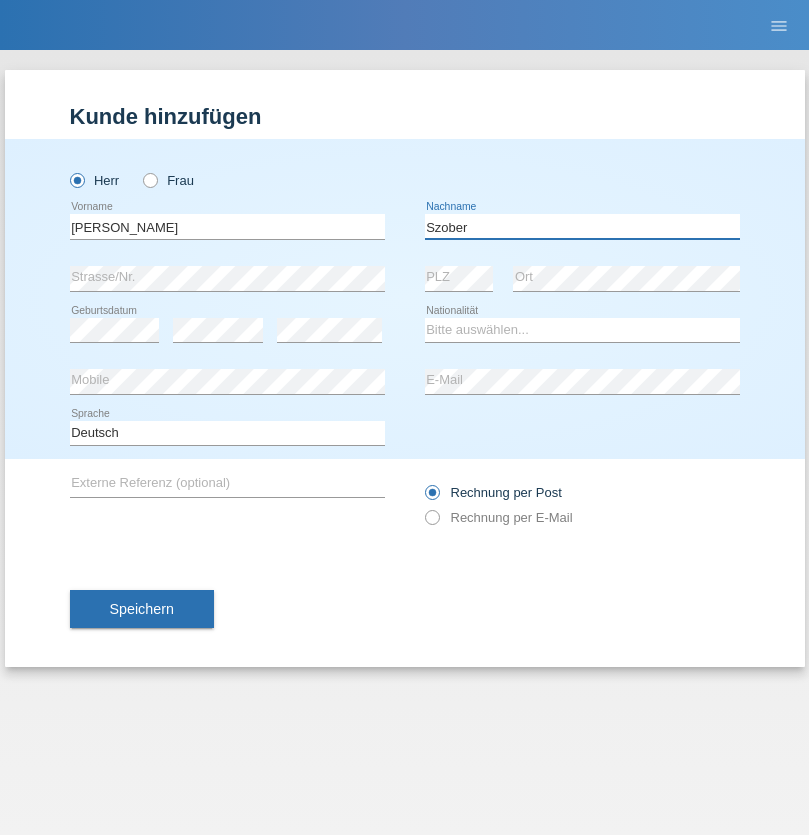 type on "Szober" 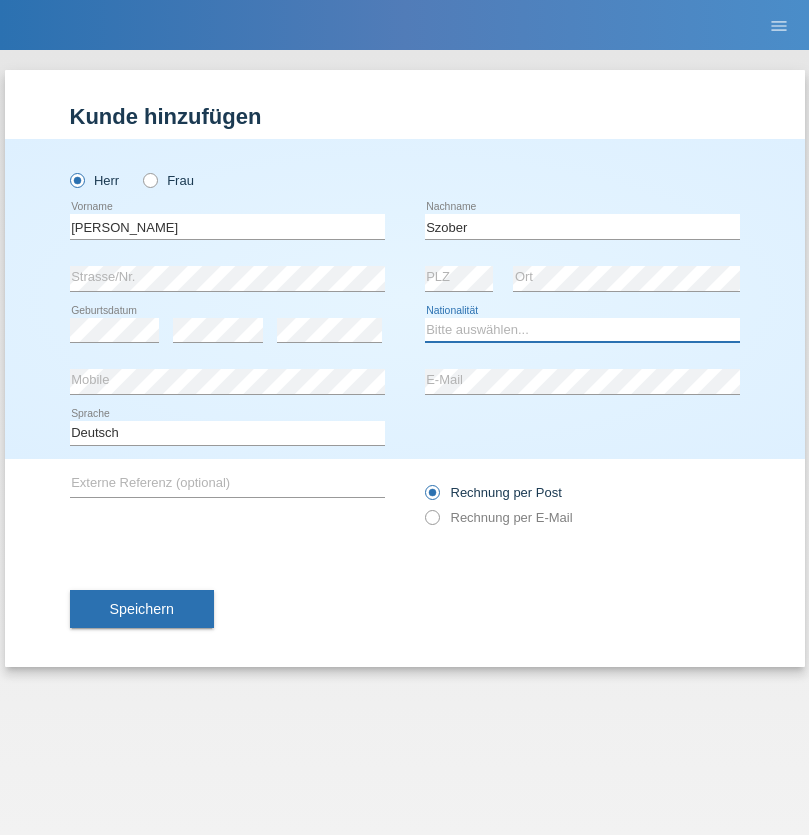 select on "PL" 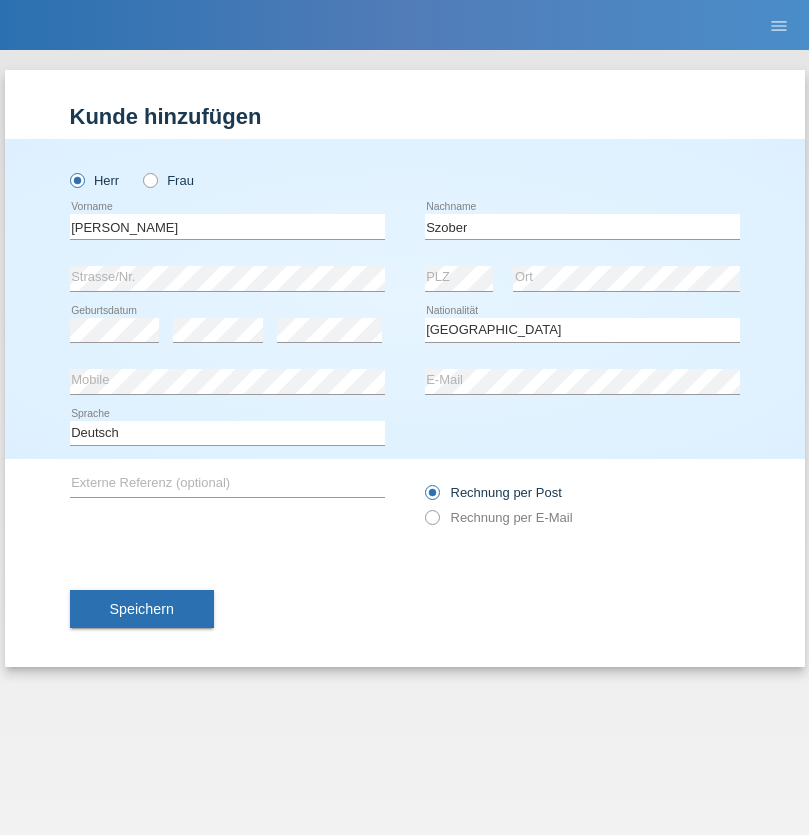 select on "C" 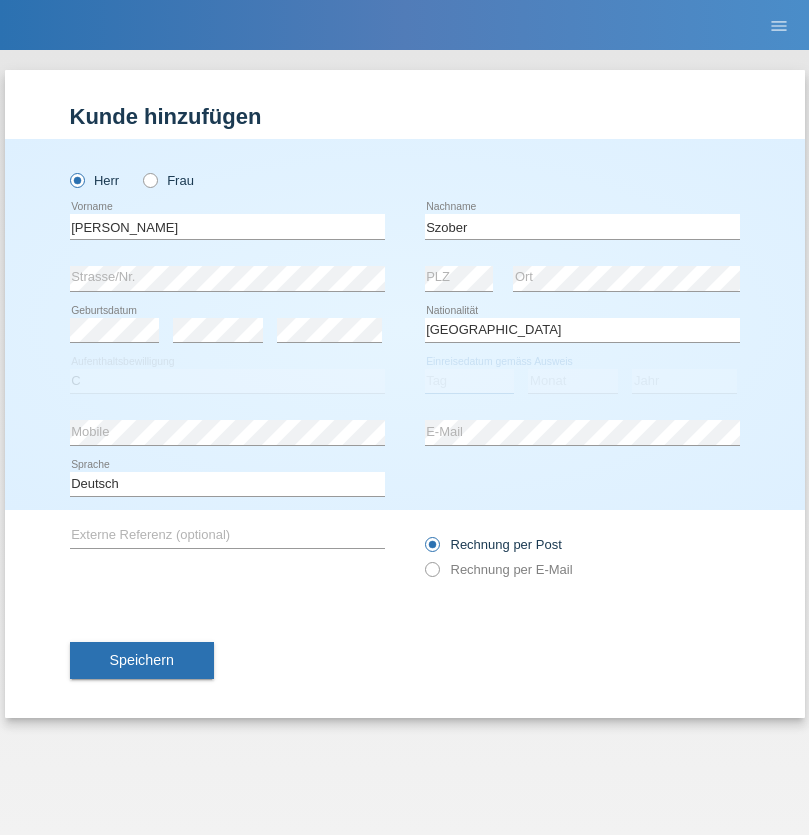 select on "01" 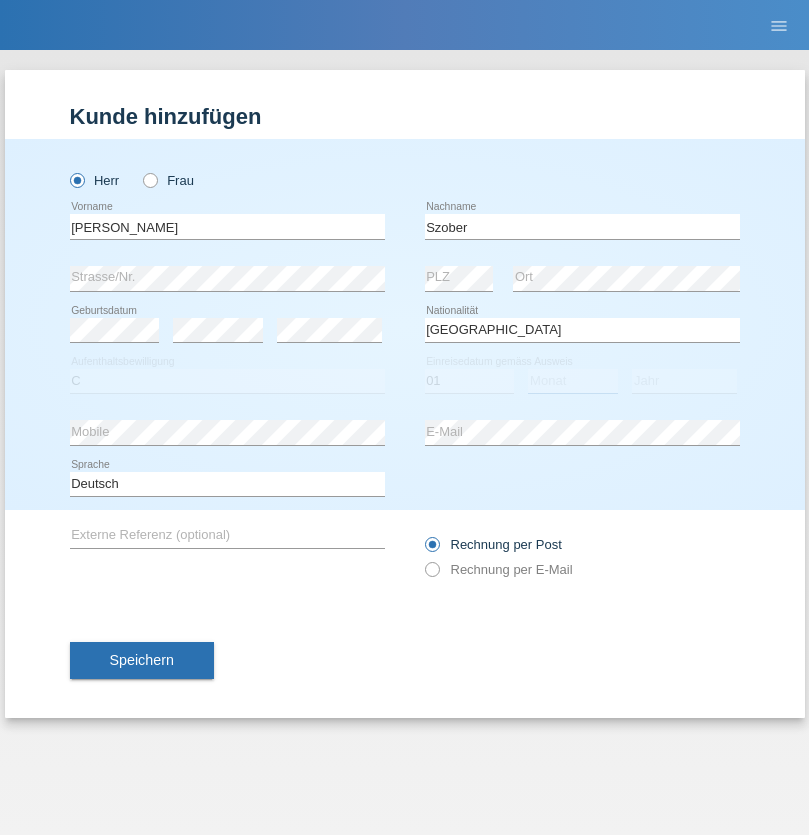select on "05" 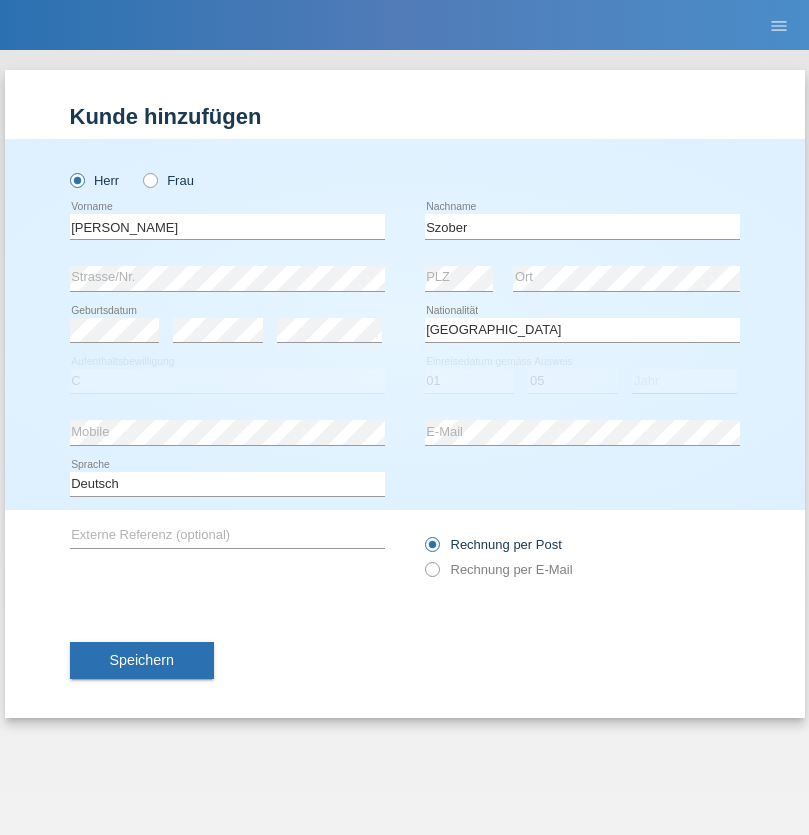 select on "2021" 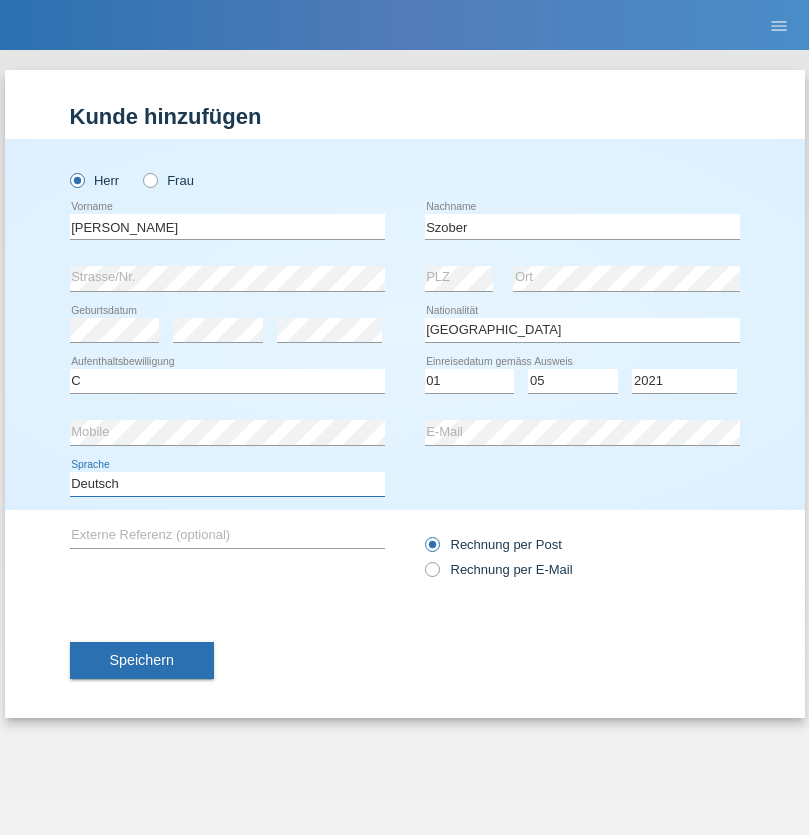 select on "en" 